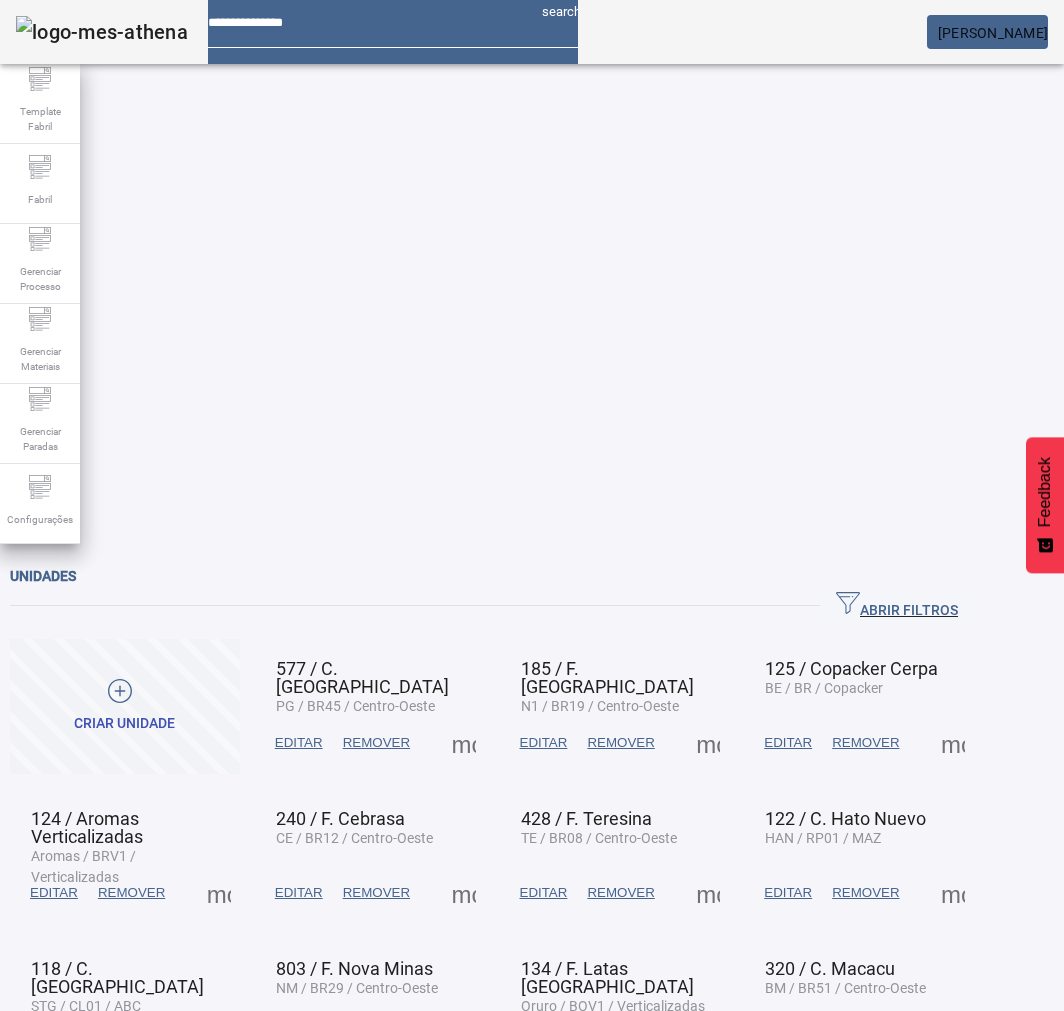 scroll, scrollTop: 0, scrollLeft: 0, axis: both 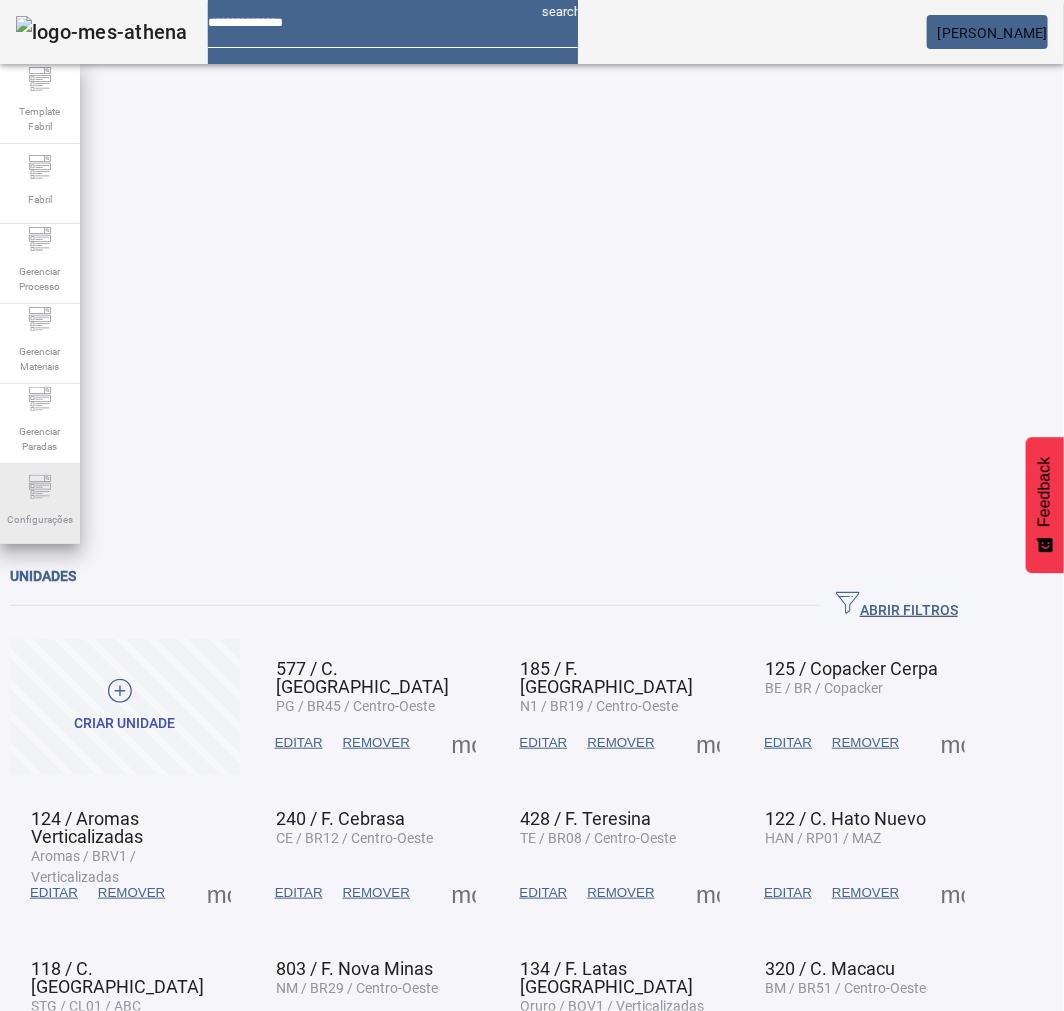 click on "Configurações" 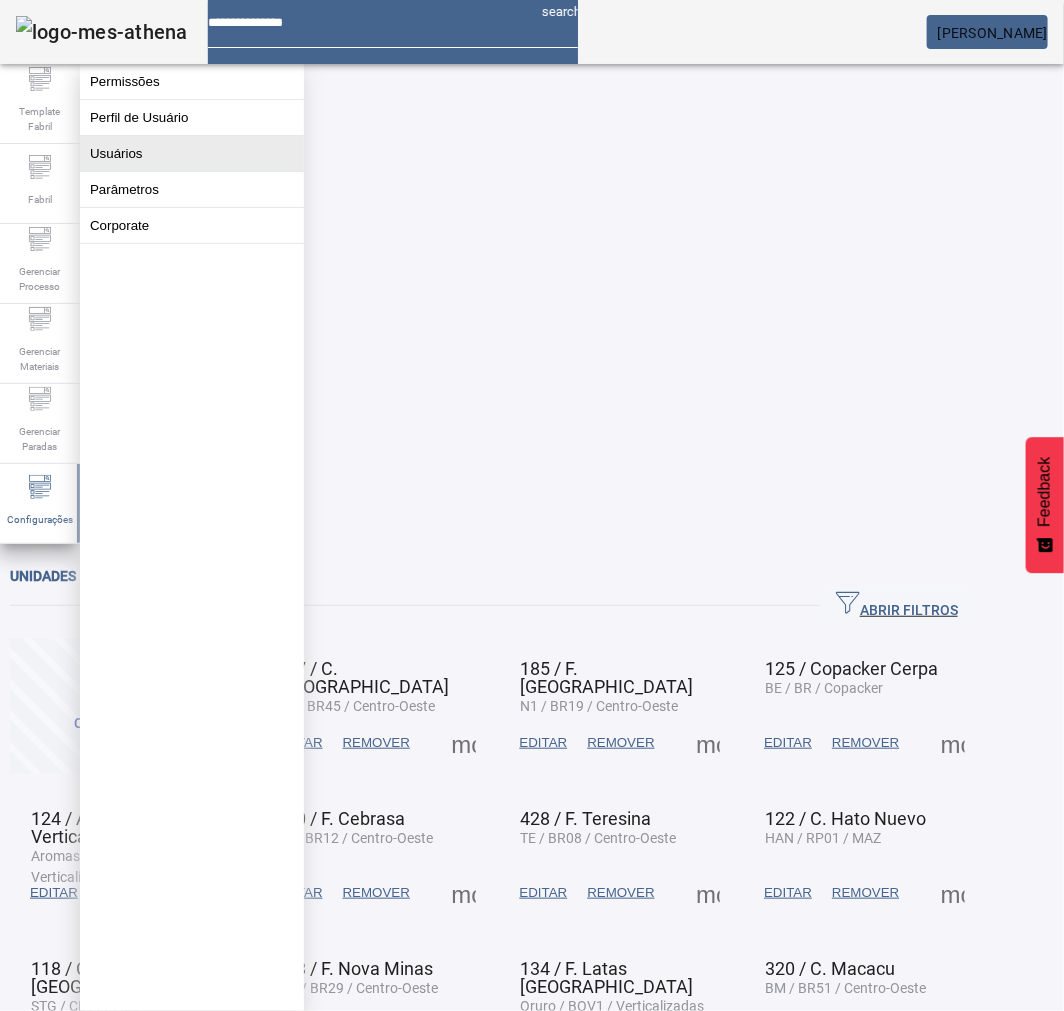 click on "Usuários" 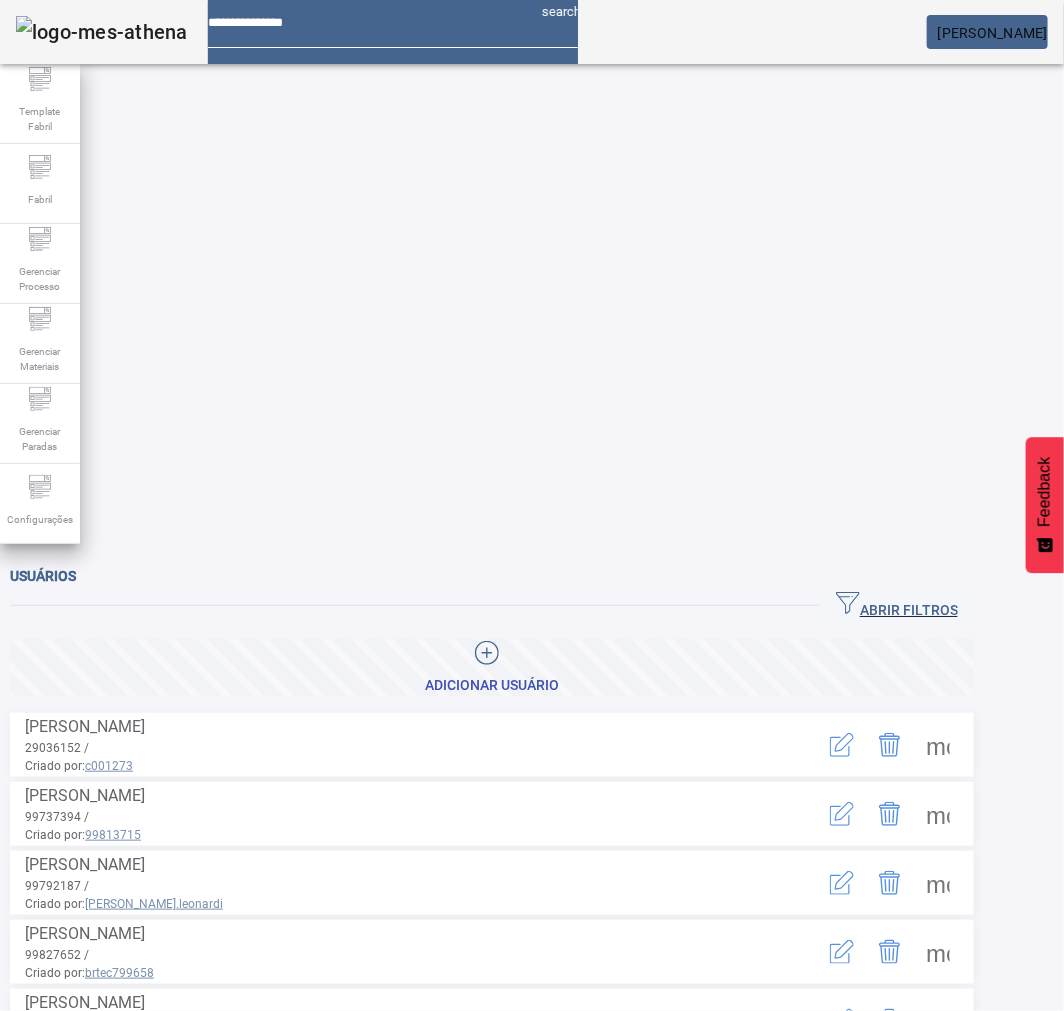 drag, startPoint x: 948, startPoint y: 121, endPoint x: 660, endPoint y: 180, distance: 293.9813 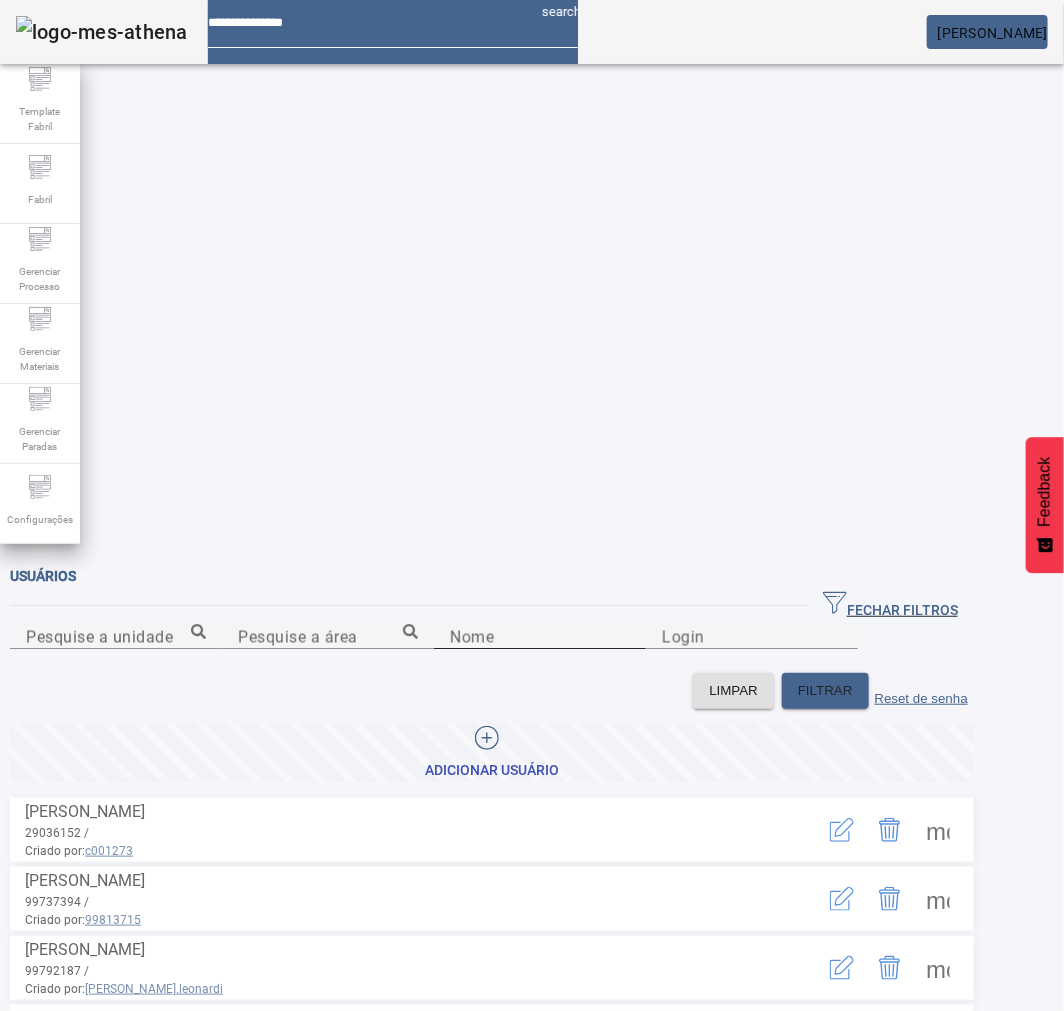 click on "Nome" at bounding box center [540, 637] 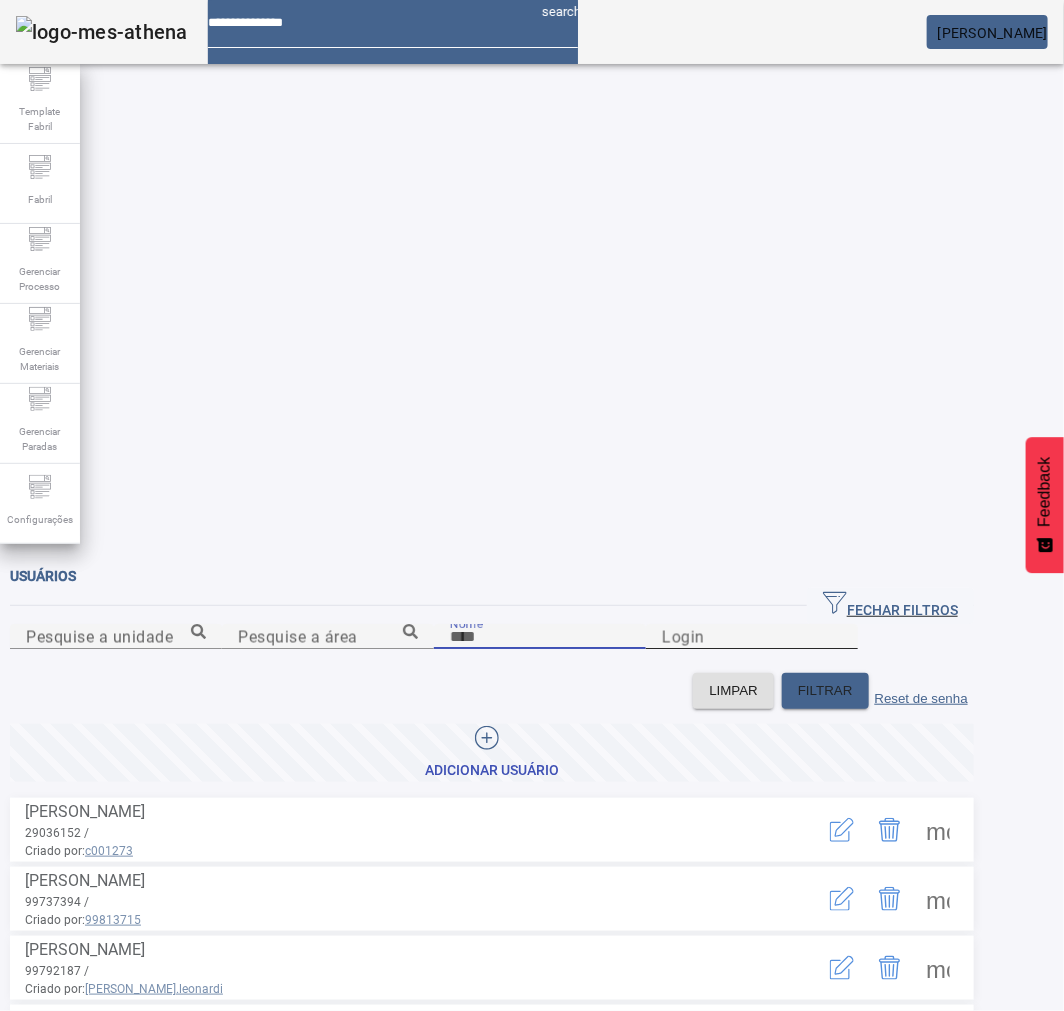 click on "Login" at bounding box center [752, 637] 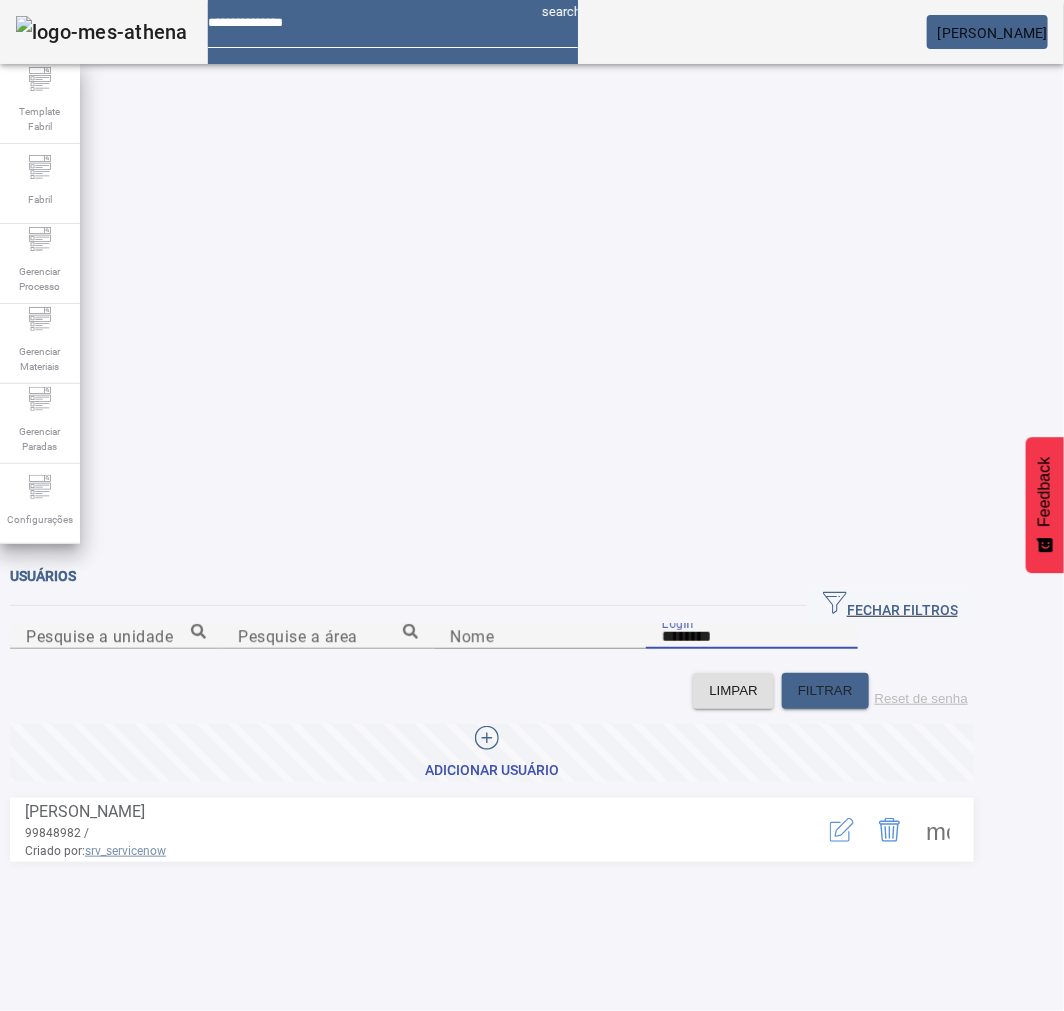 click 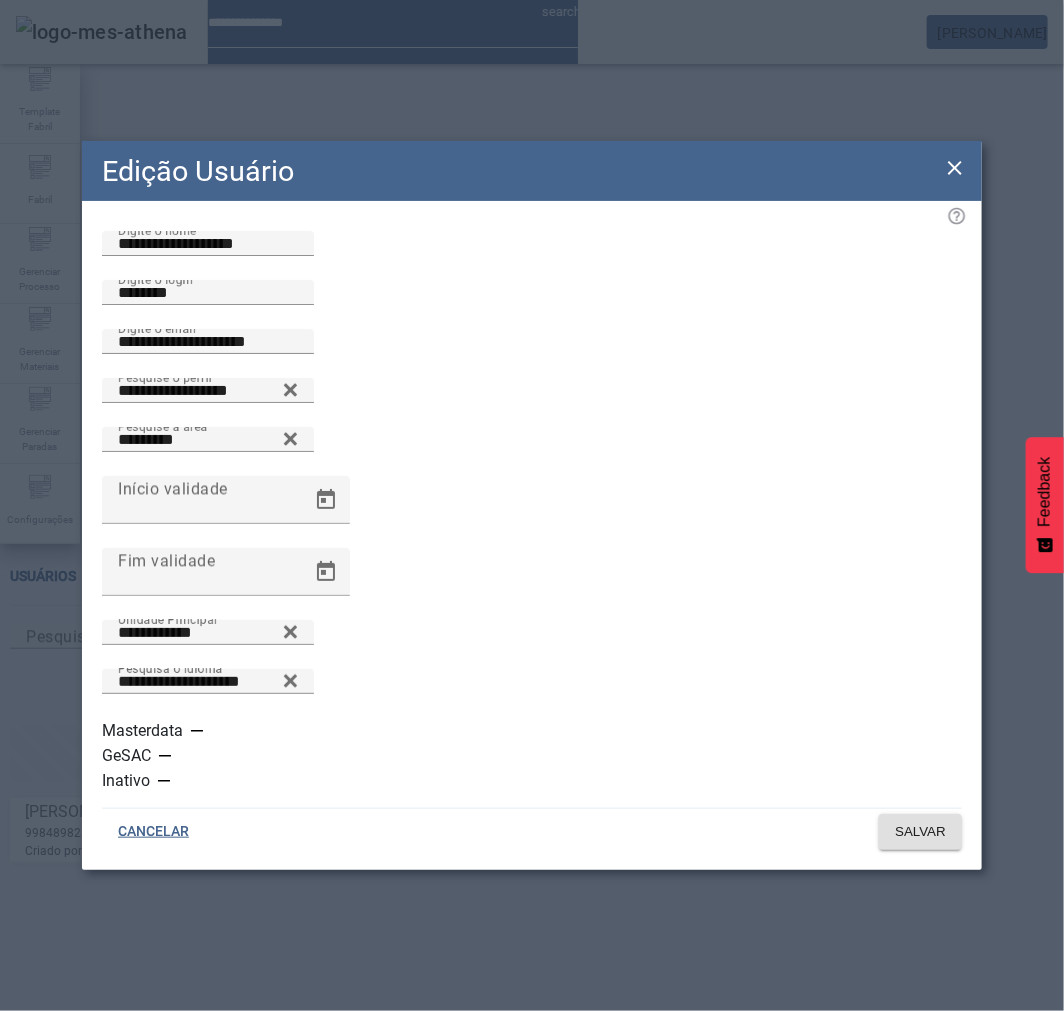 click 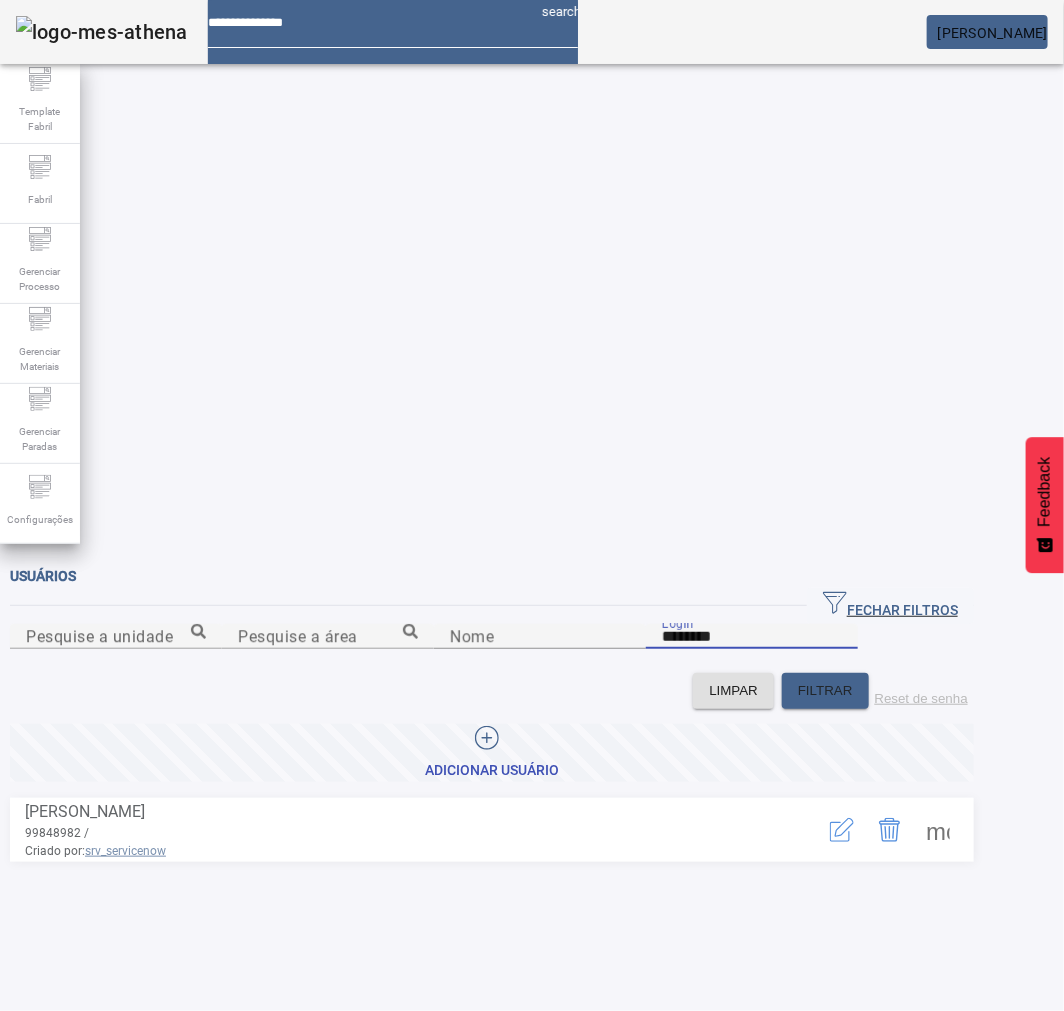 click on "********" at bounding box center [752, 637] 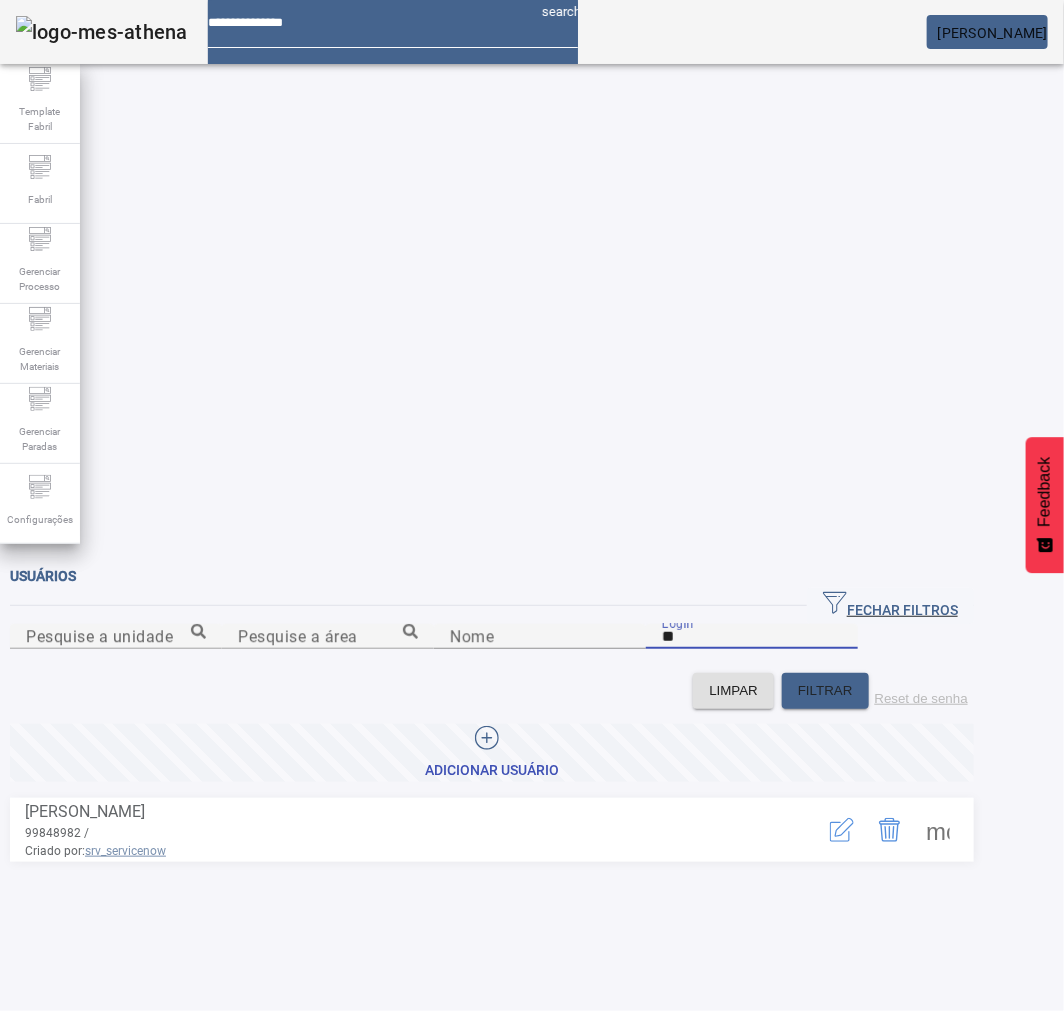 type on "*" 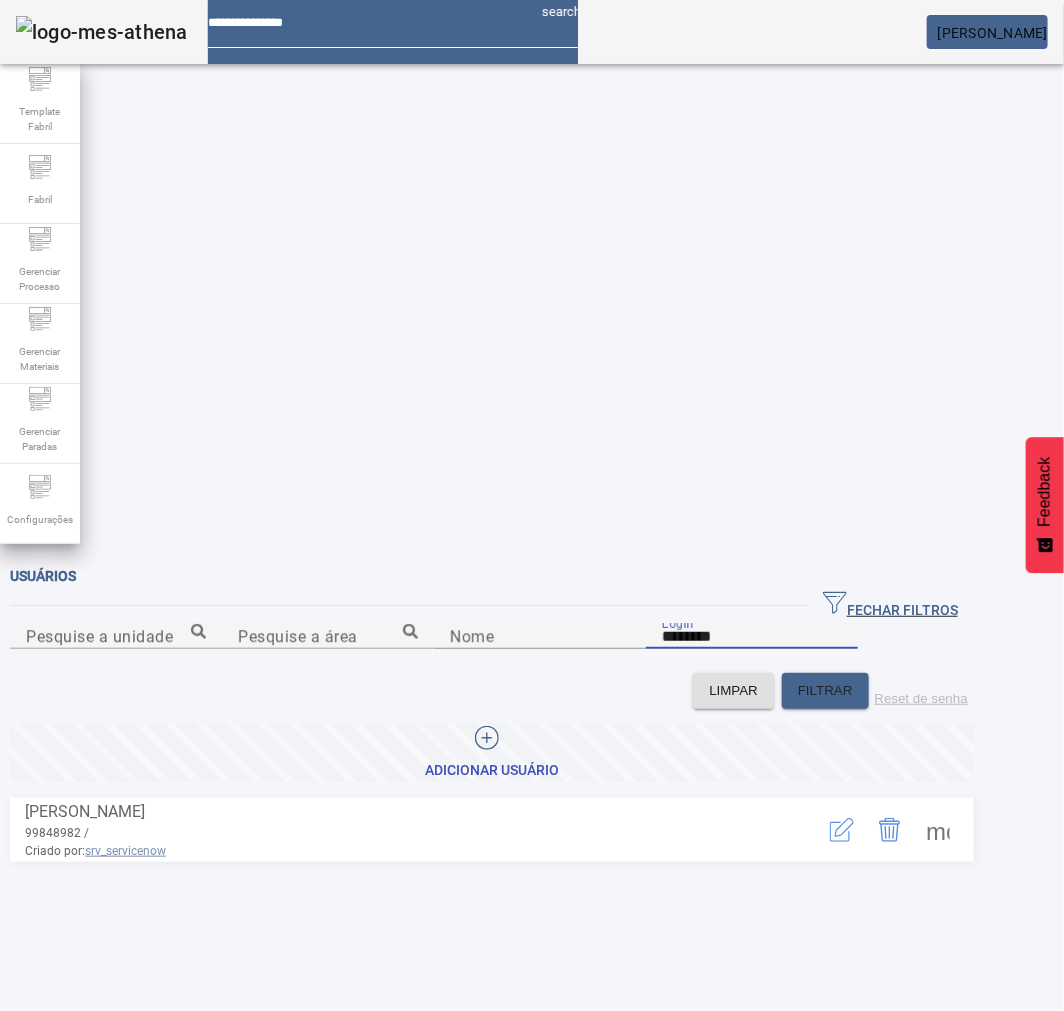 type on "********" 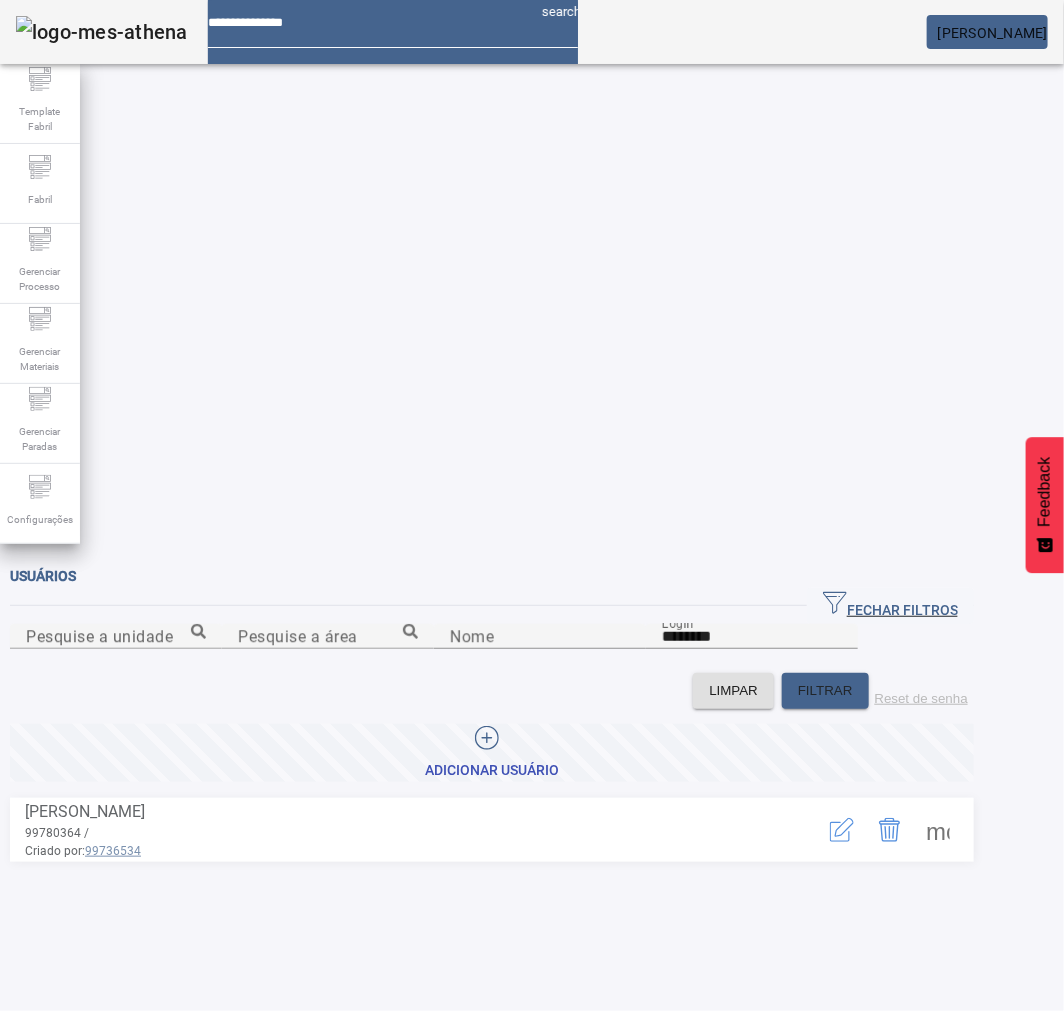 click 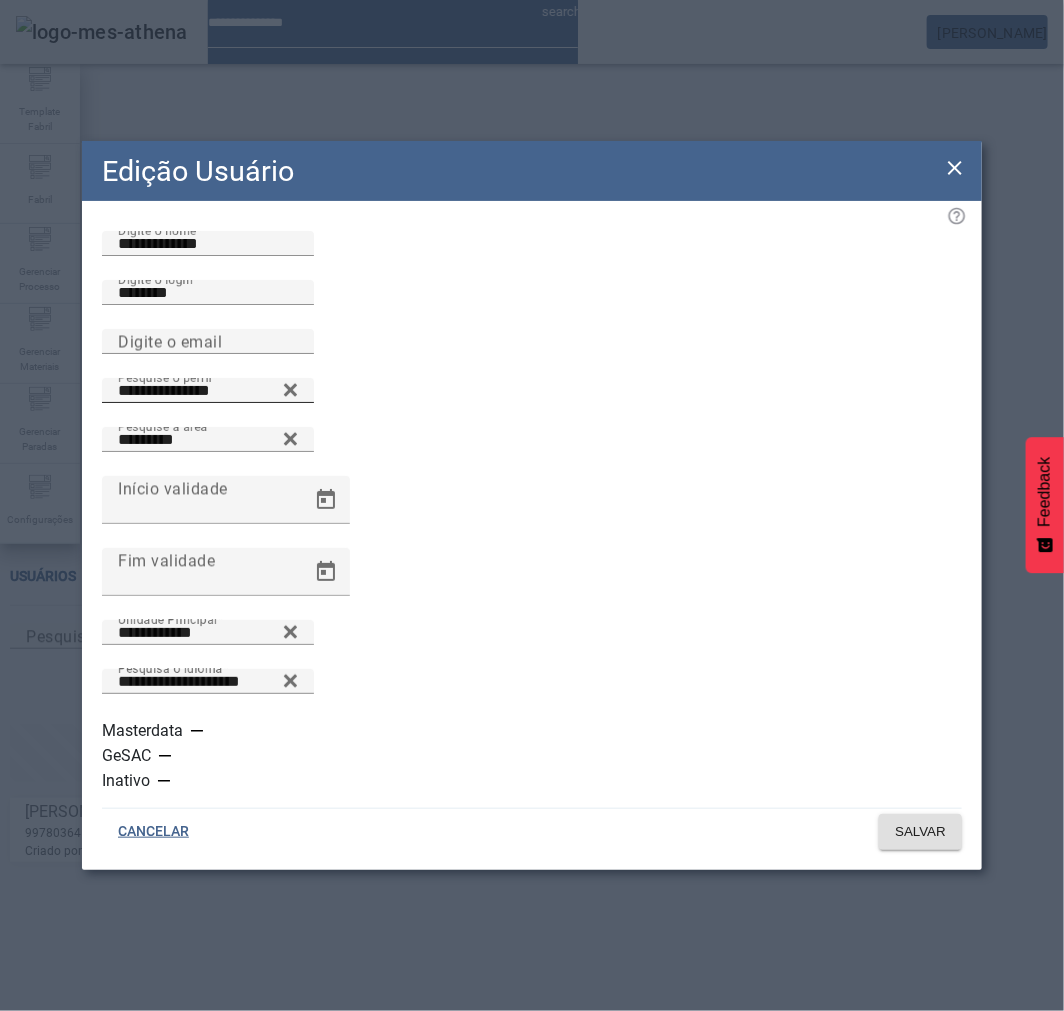 click on "**********" at bounding box center (208, 391) 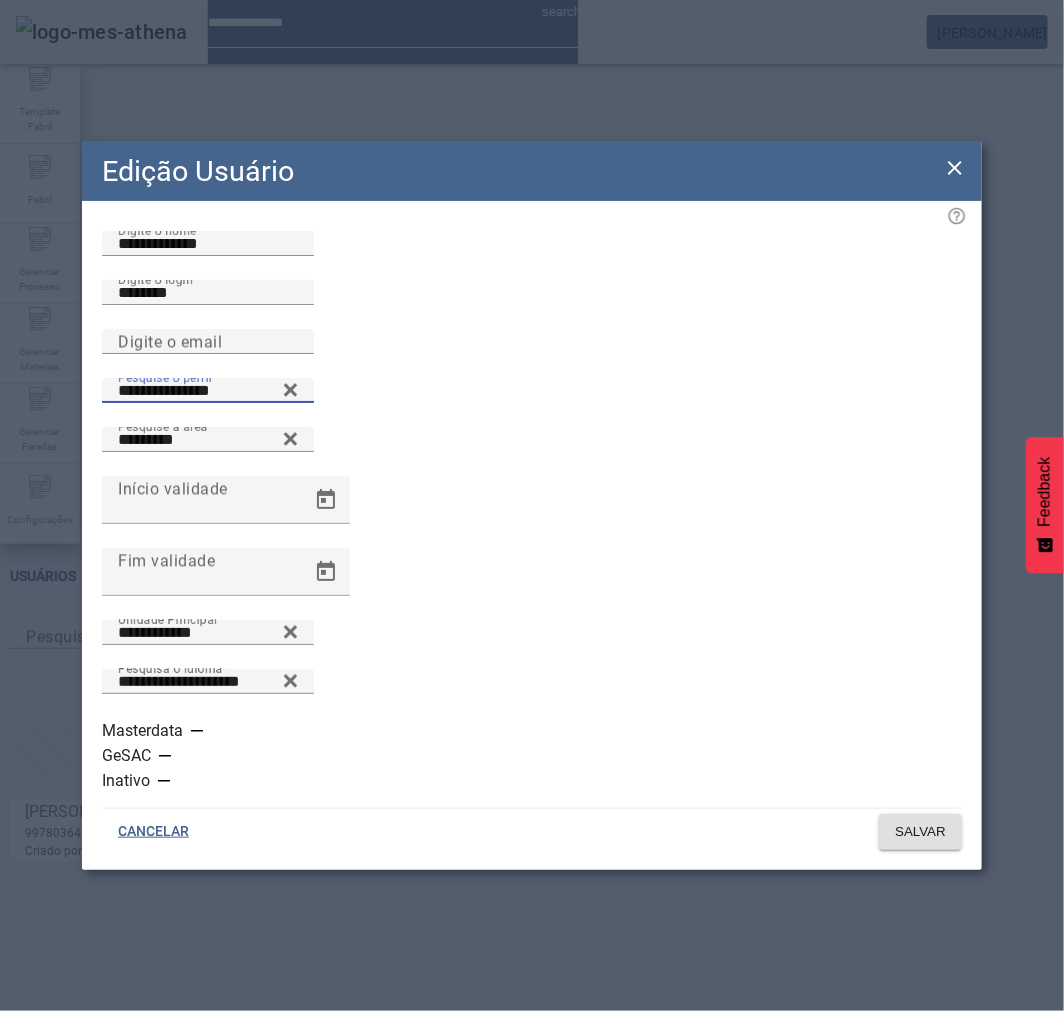 click on "**********" at bounding box center [208, 391] 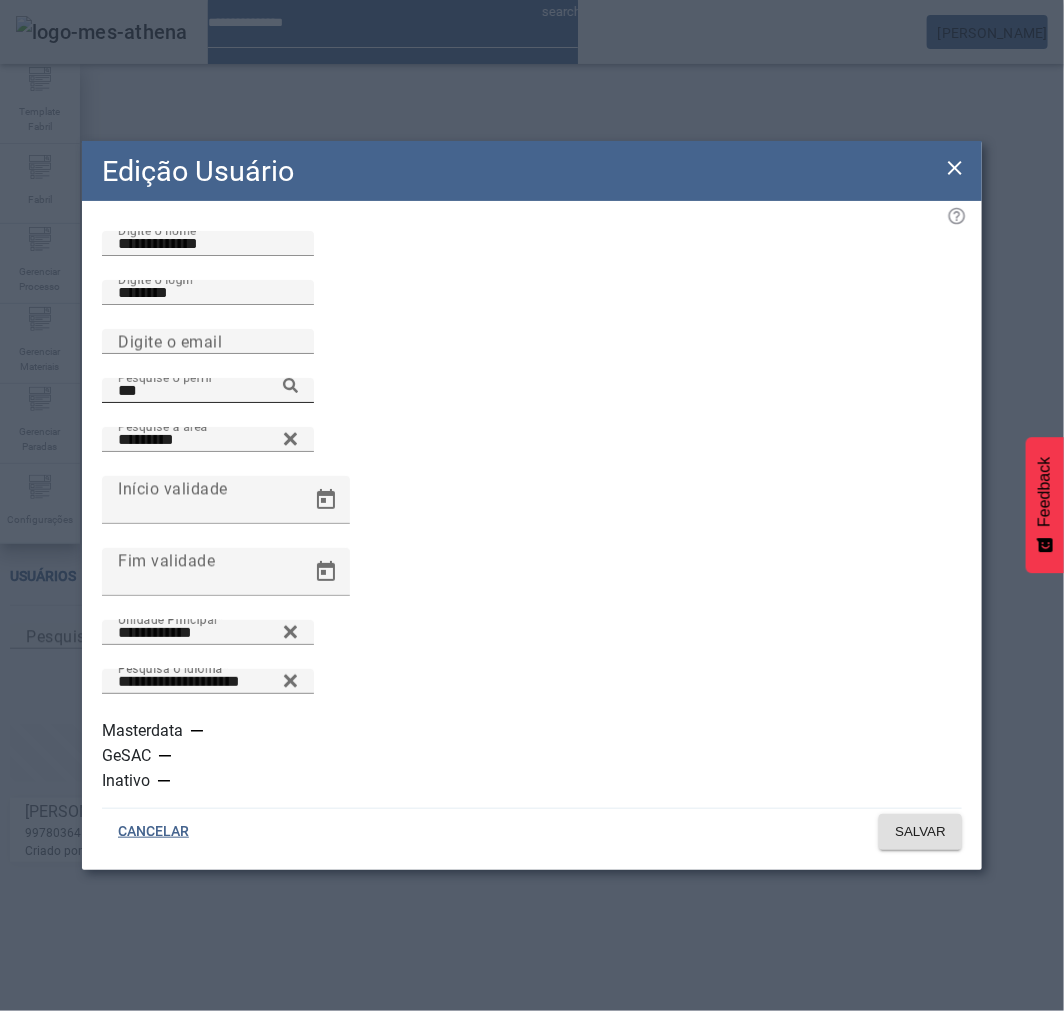 click 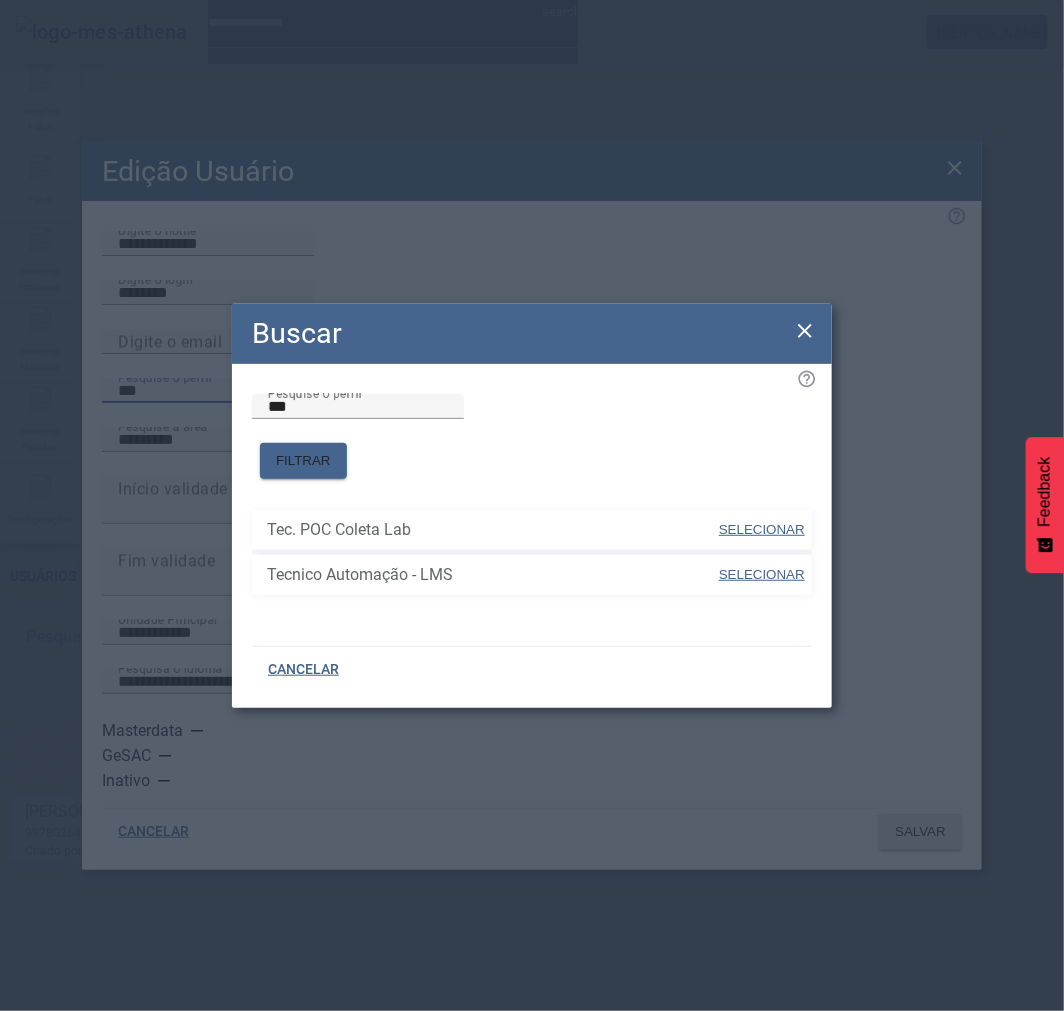 click on "SELECIONAR" at bounding box center [762, 574] 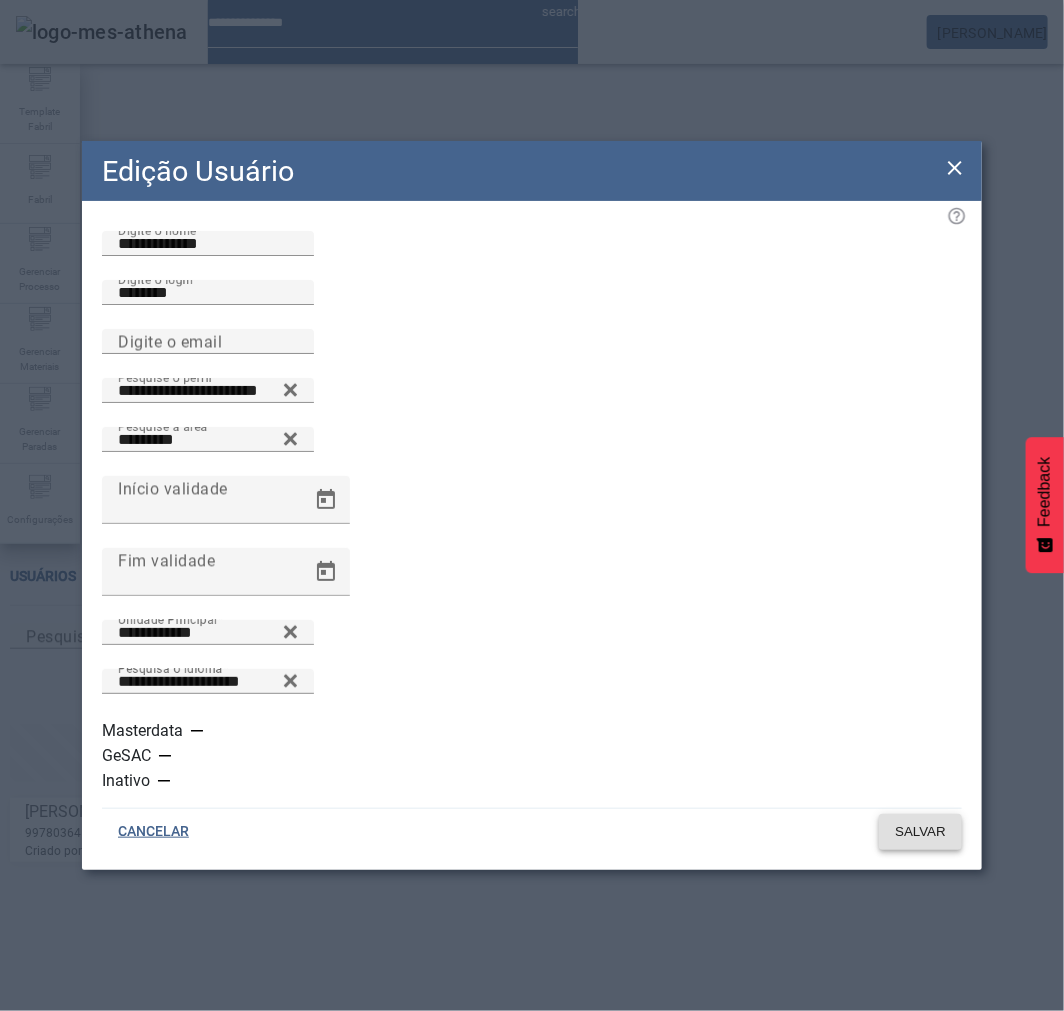 click on "SALVAR" 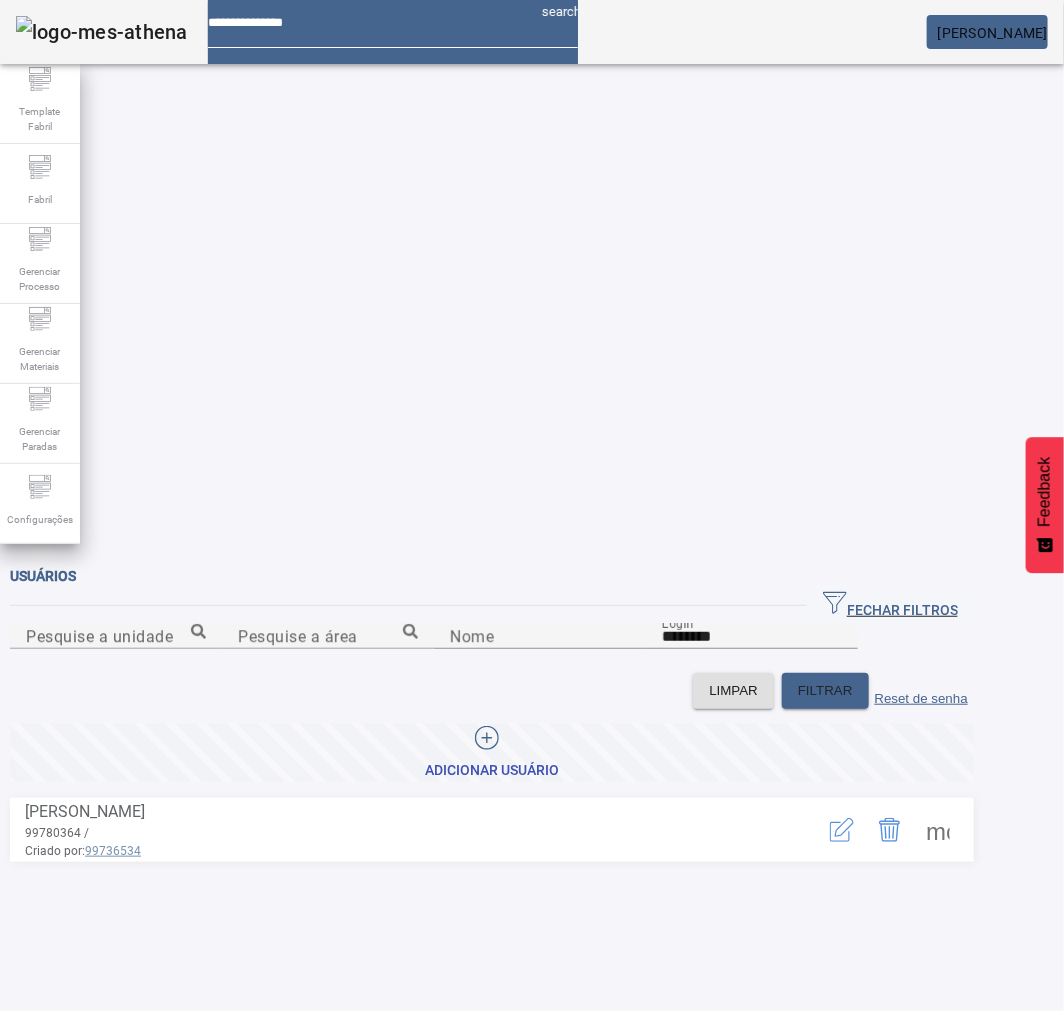click 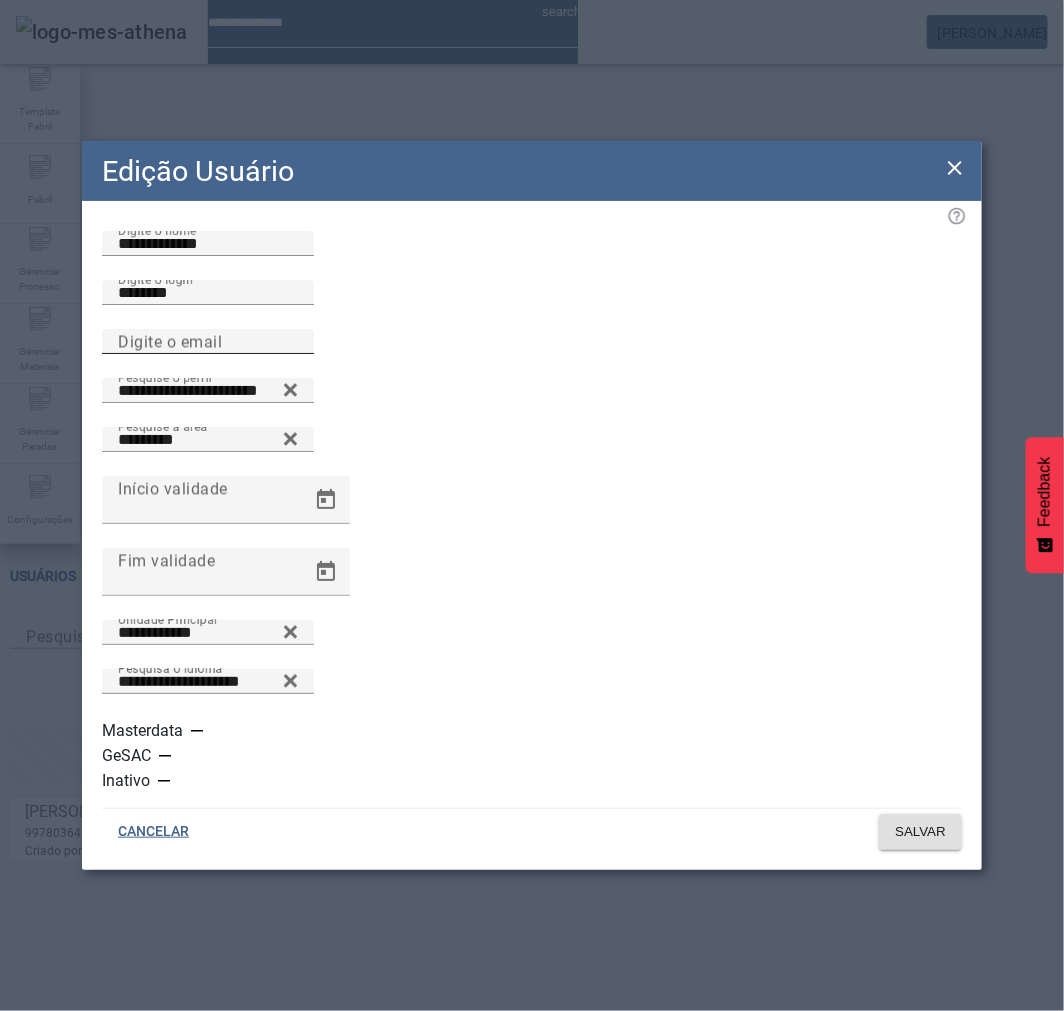 click on "Digite o email" at bounding box center (208, 342) 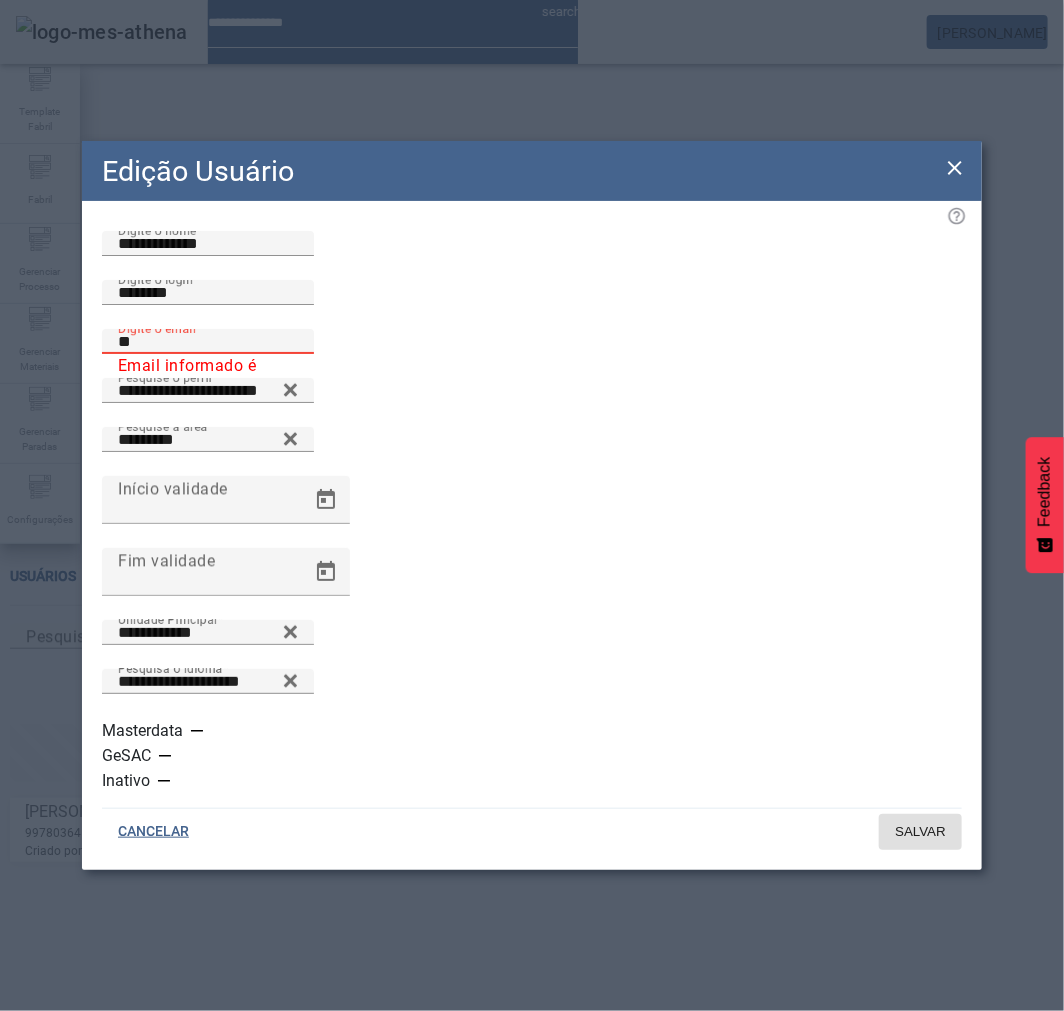 type on "*" 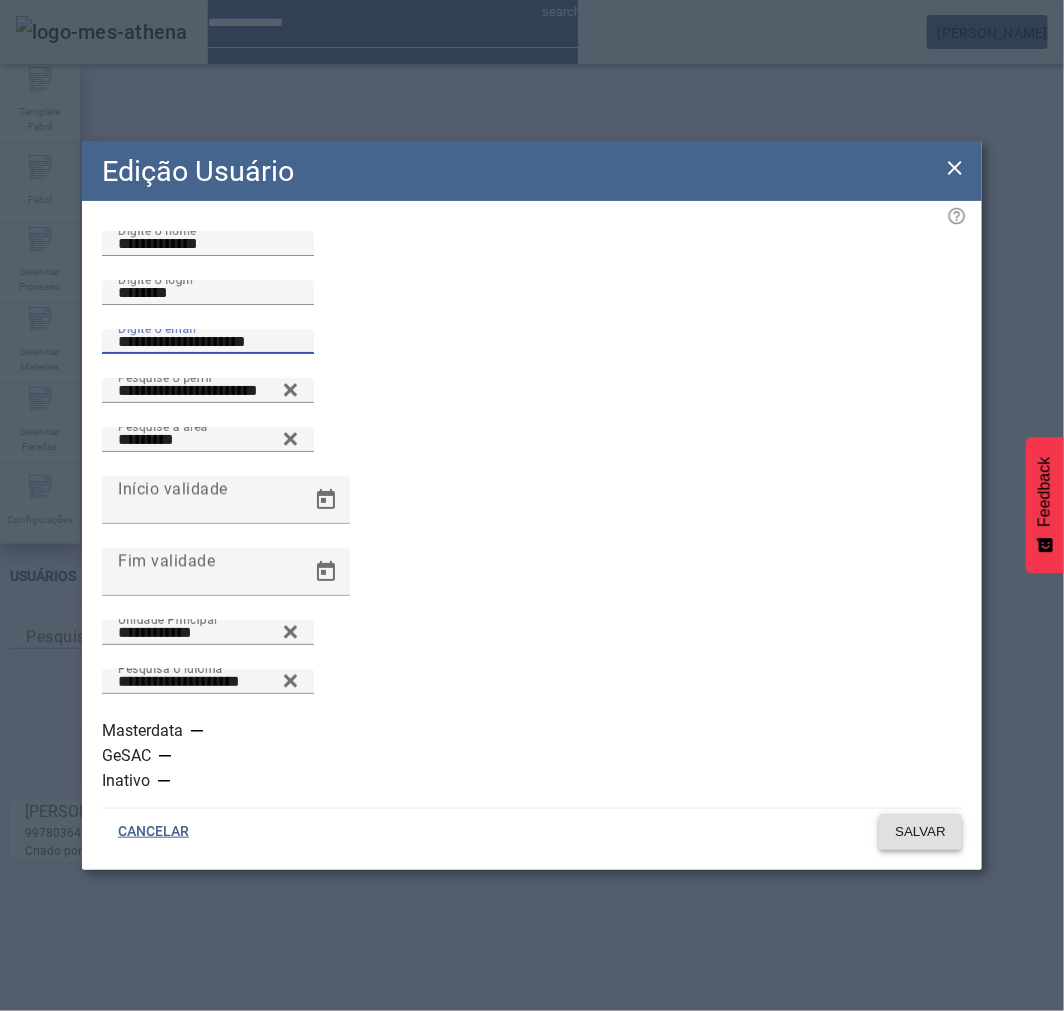 type on "**********" 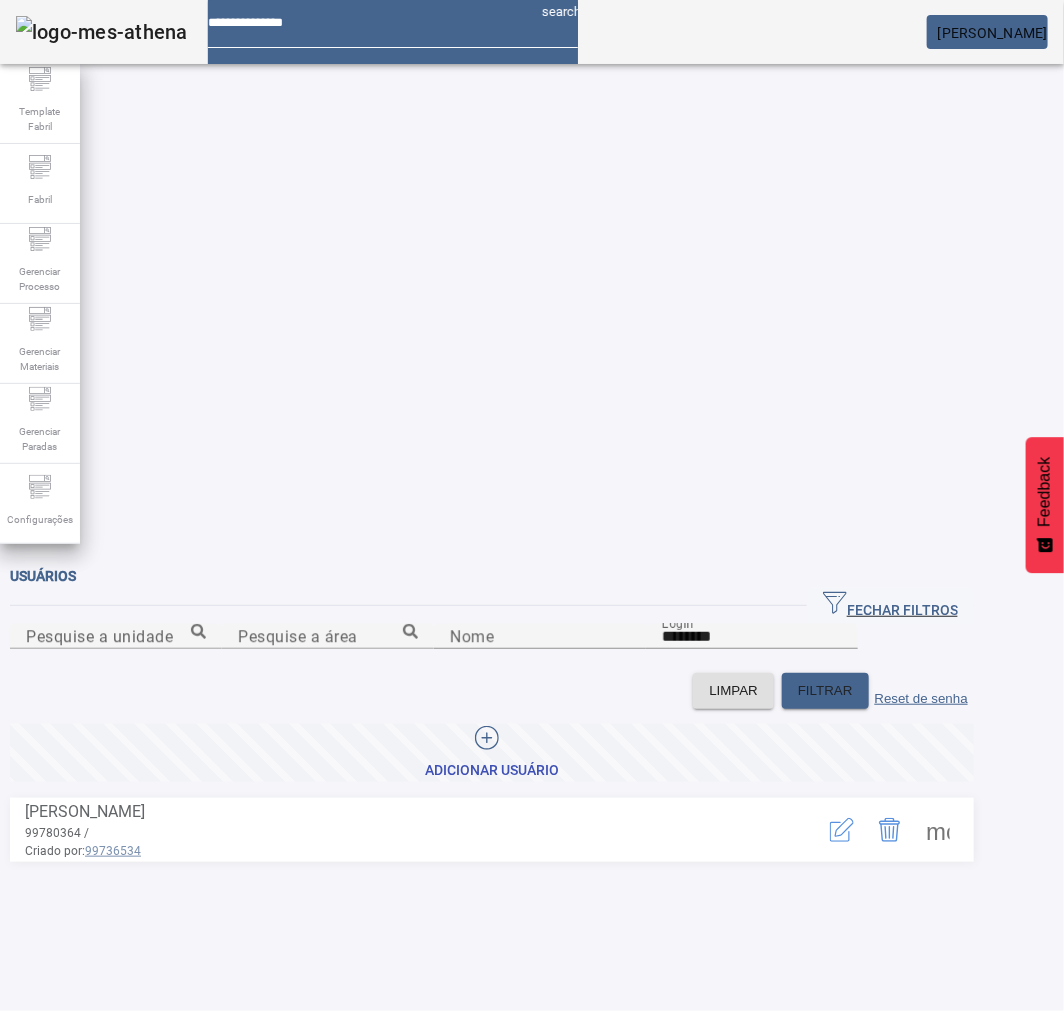 click 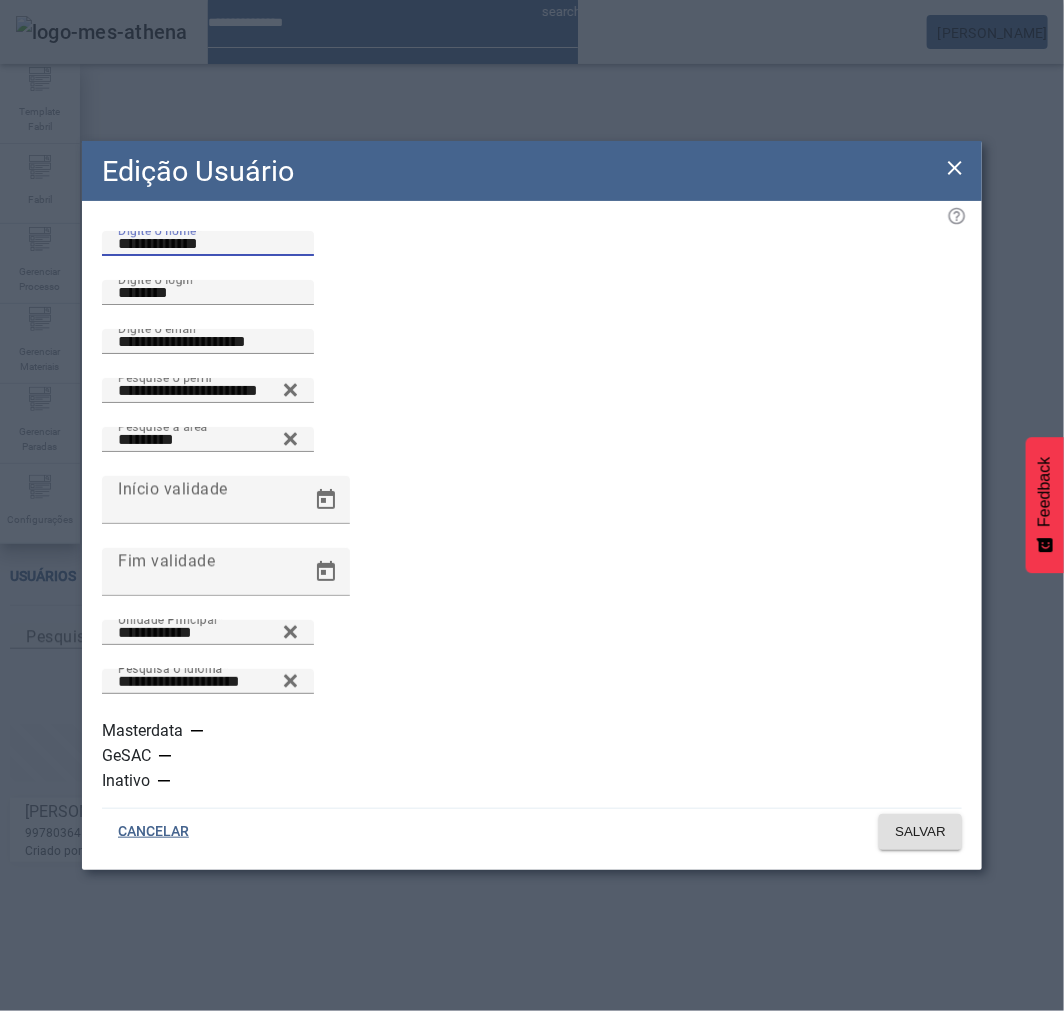 drag, startPoint x: 268, startPoint y: 301, endPoint x: 105, endPoint y: 301, distance: 163 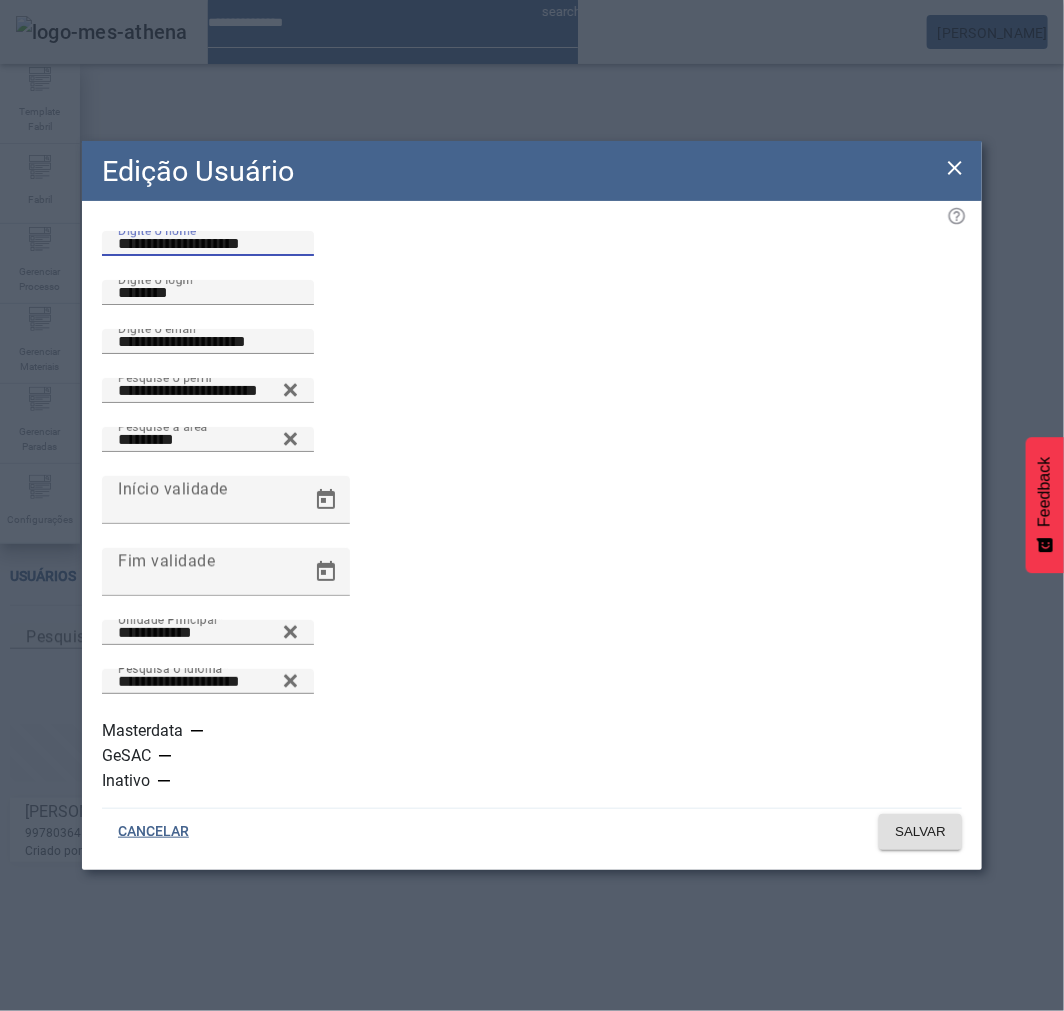 type on "**********" 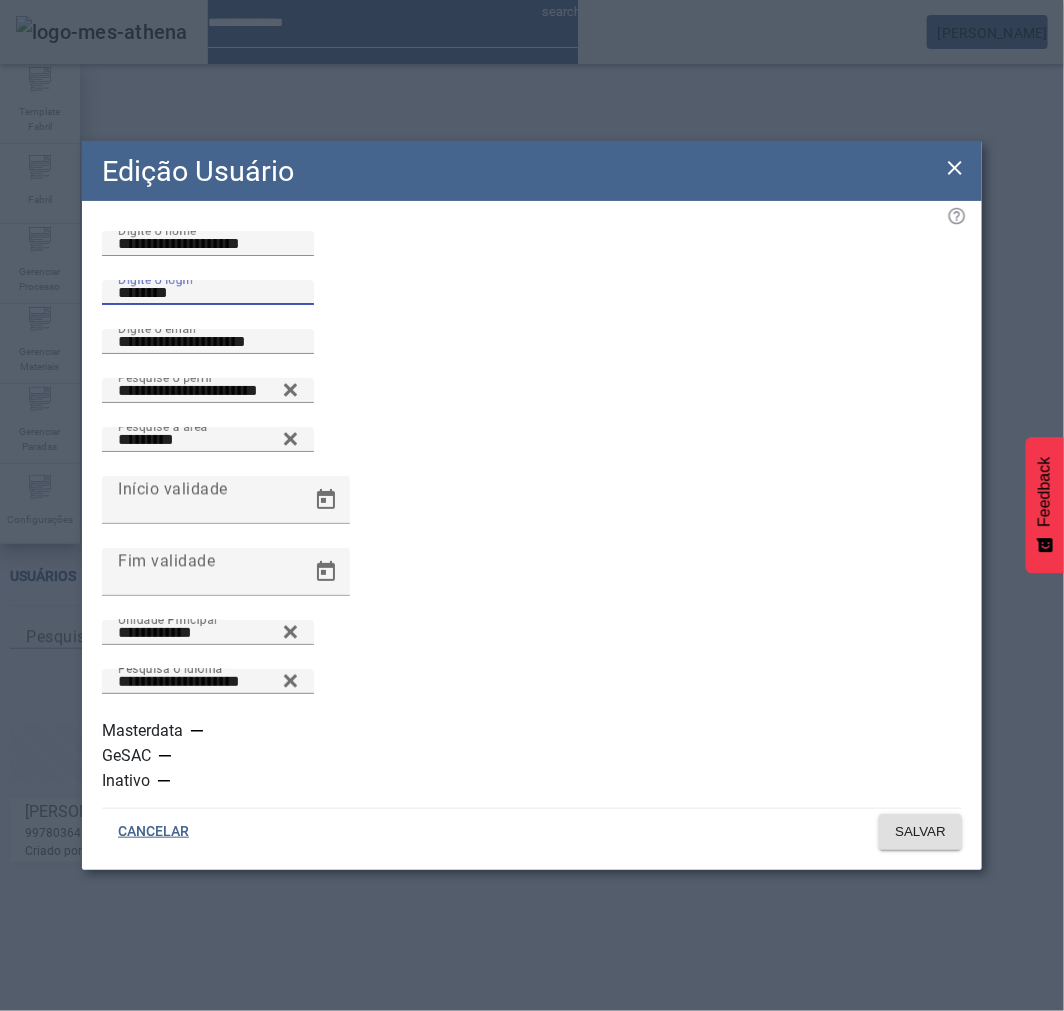 drag, startPoint x: 190, startPoint y: 384, endPoint x: -15, endPoint y: 387, distance: 205.02196 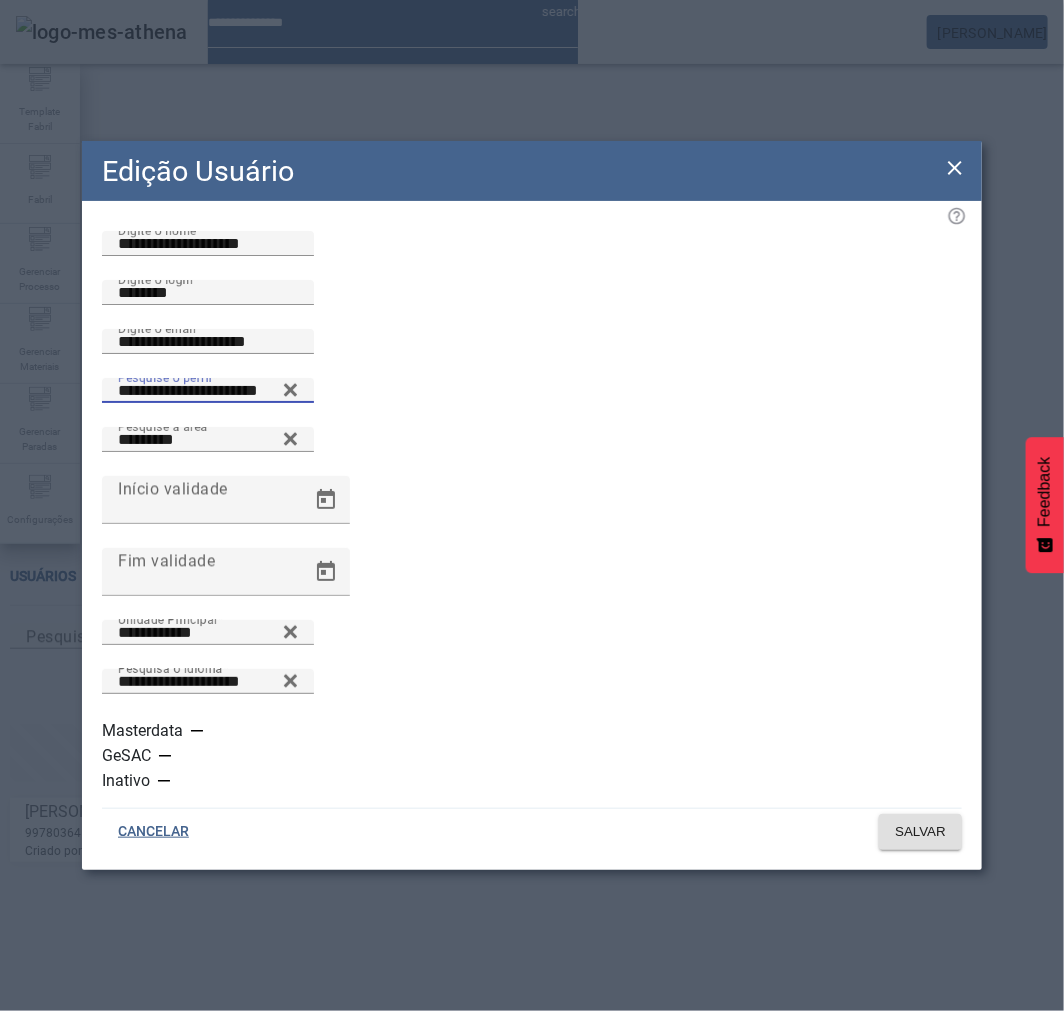 drag, startPoint x: 352, startPoint y: 533, endPoint x: -58, endPoint y: 547, distance: 410.23895 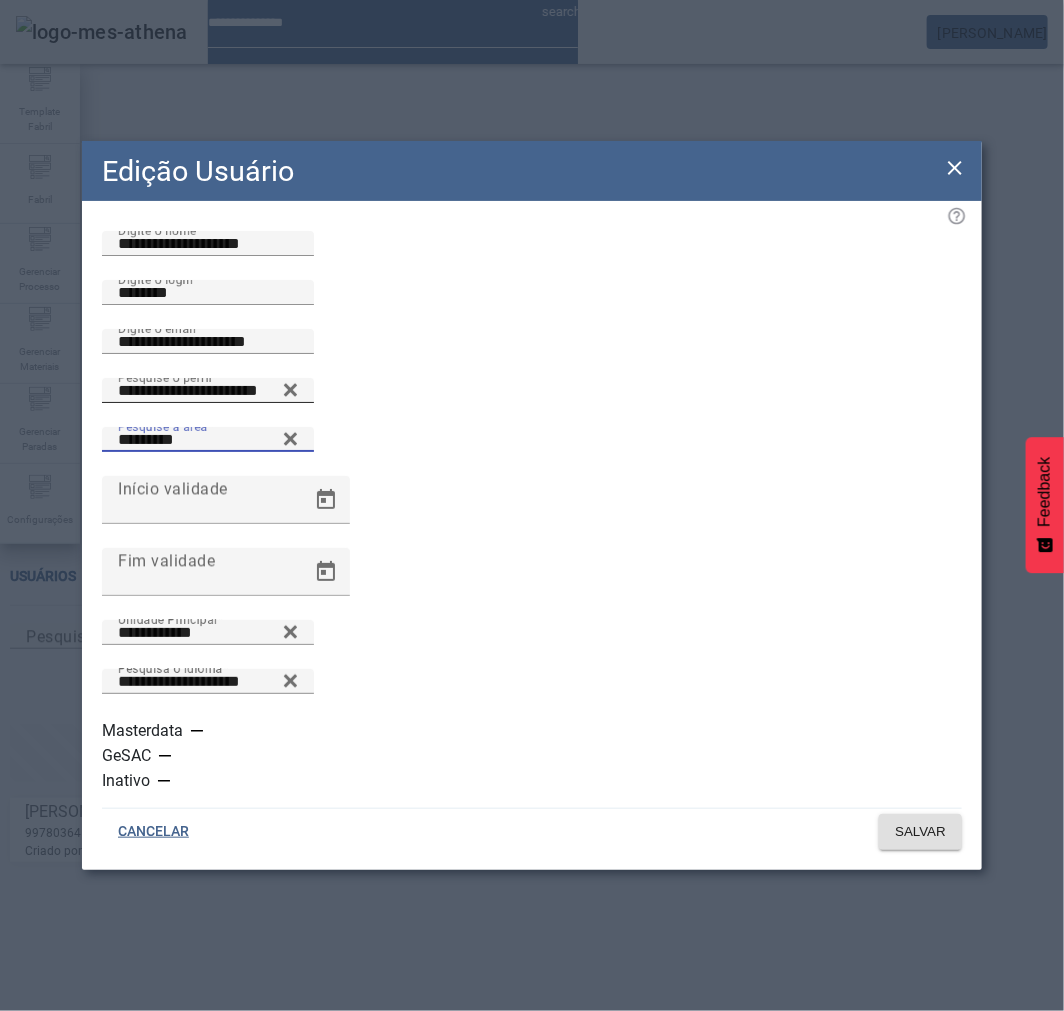 drag, startPoint x: 723, startPoint y: 532, endPoint x: 325, endPoint y: 537, distance: 398.0314 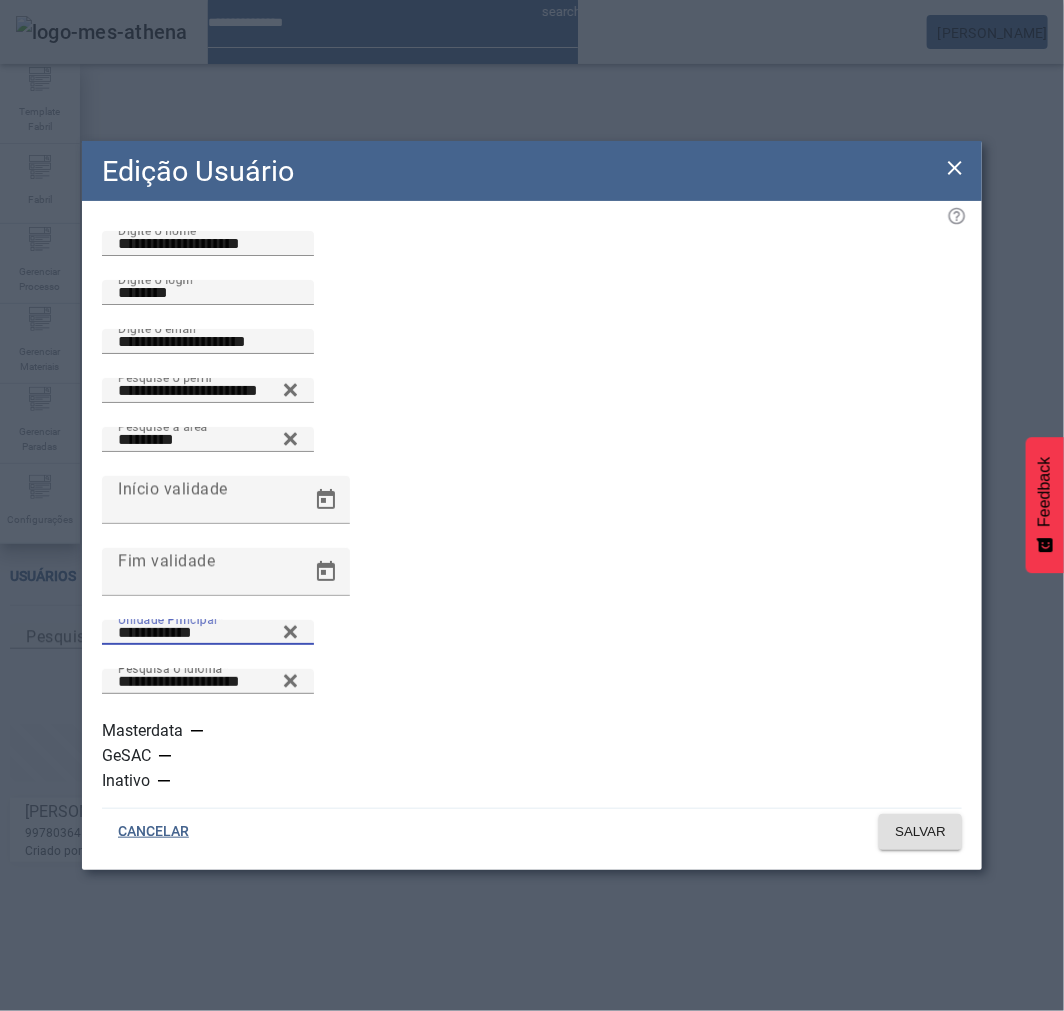 drag, startPoint x: 137, startPoint y: 696, endPoint x: -58, endPoint y: 696, distance: 195 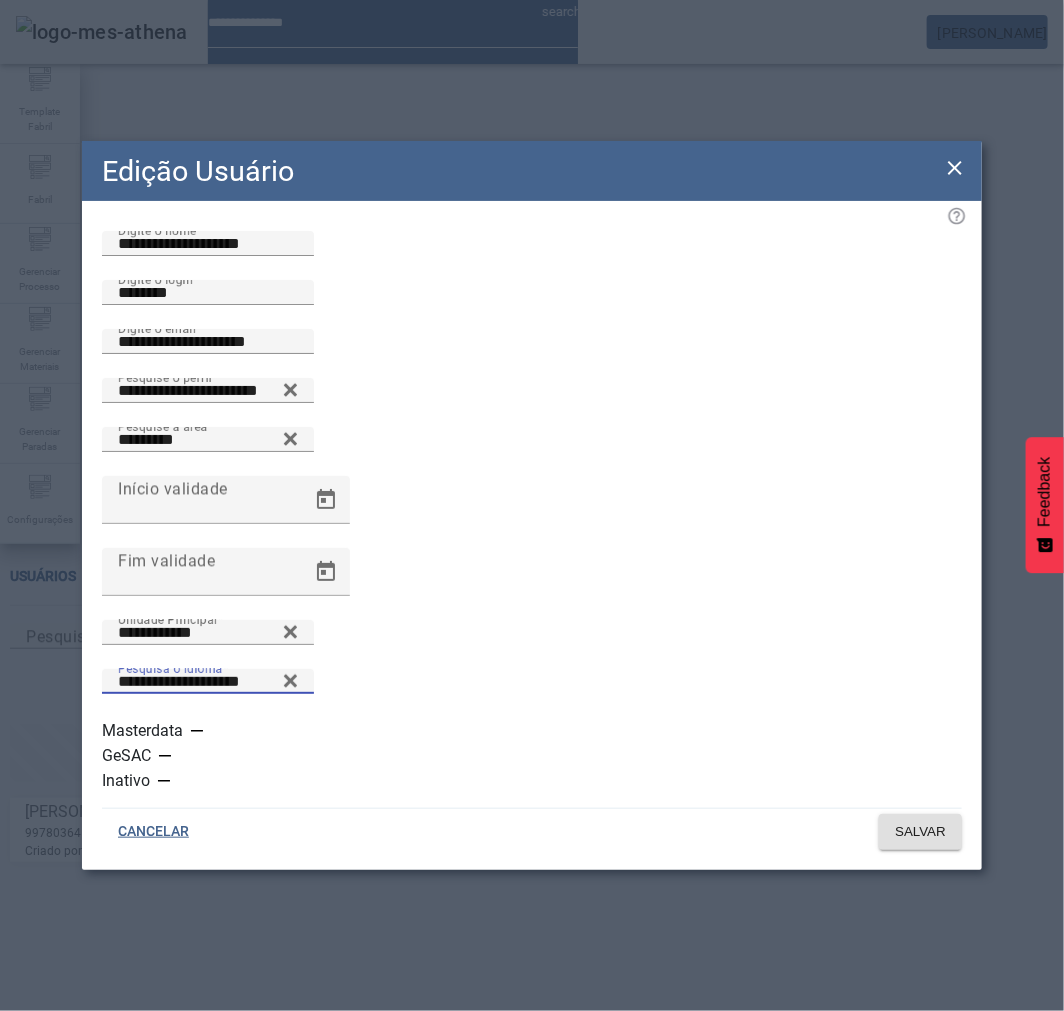 drag, startPoint x: 717, startPoint y: 696, endPoint x: 330, endPoint y: 713, distance: 387.3732 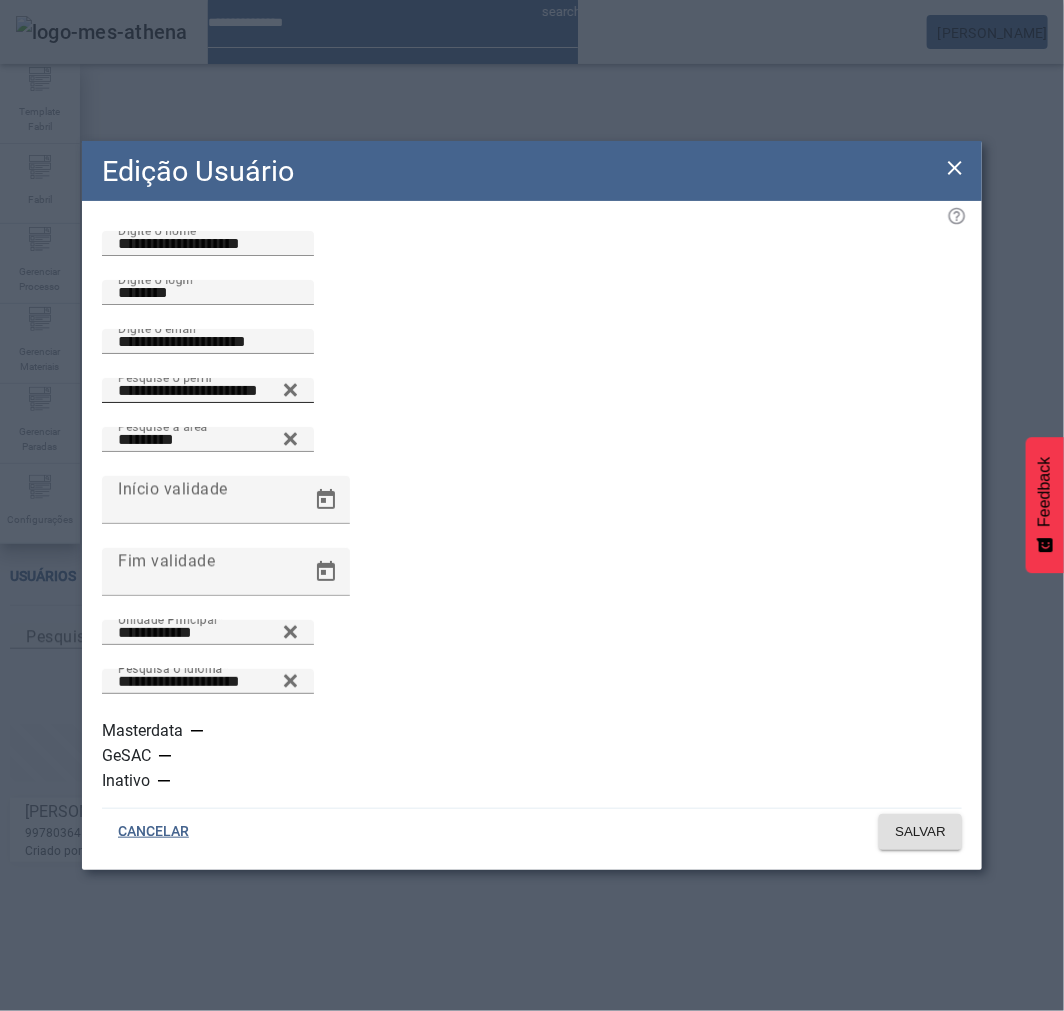 drag, startPoint x: 498, startPoint y: 530, endPoint x: 450, endPoint y: 541, distance: 49.24429 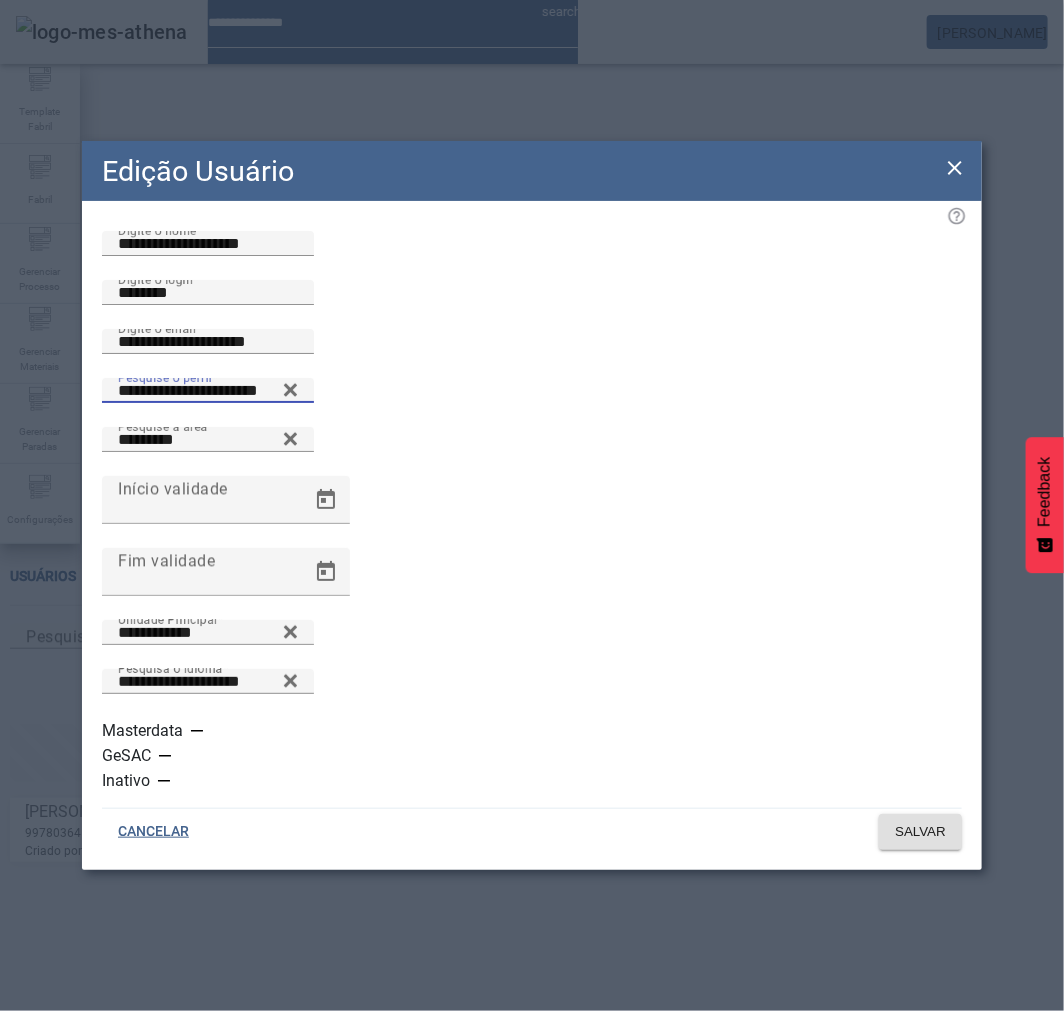 click on "**********" at bounding box center (208, 391) 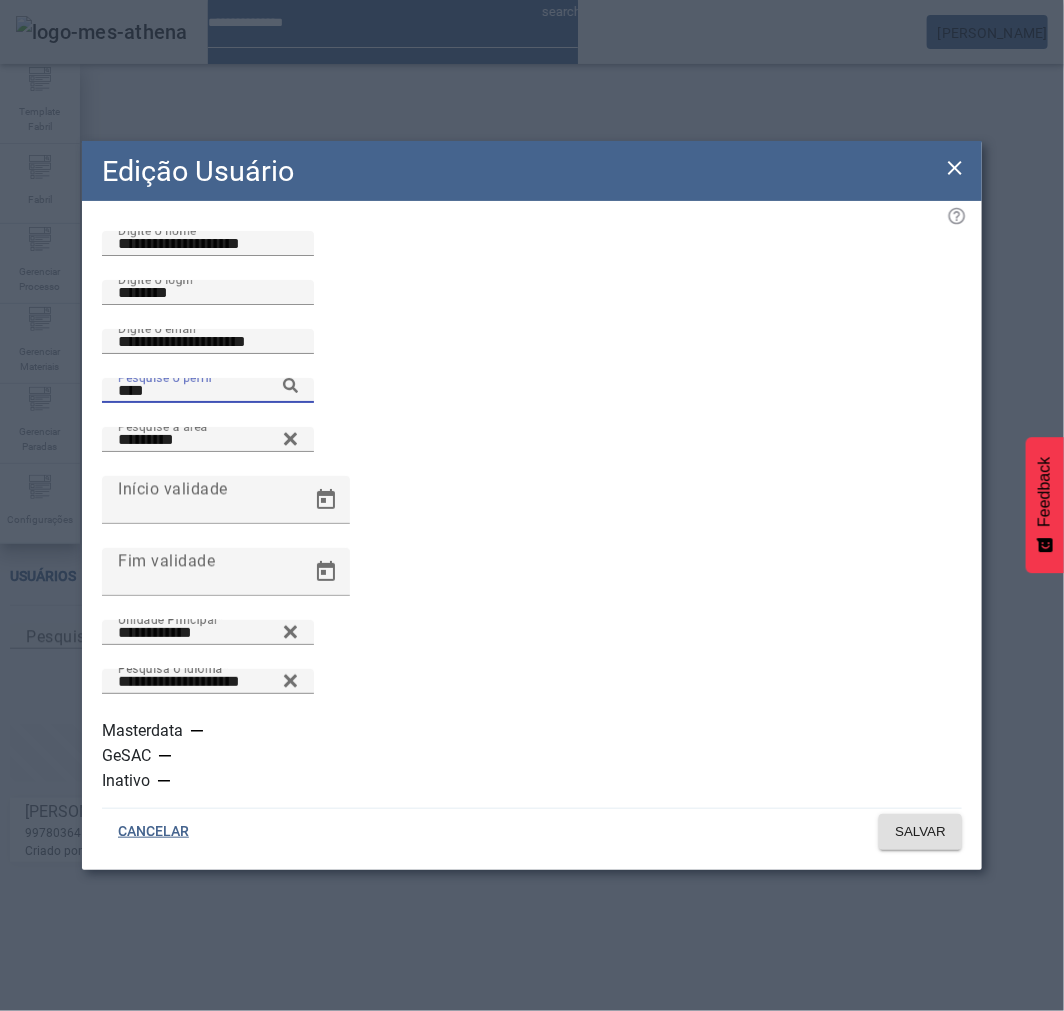 click 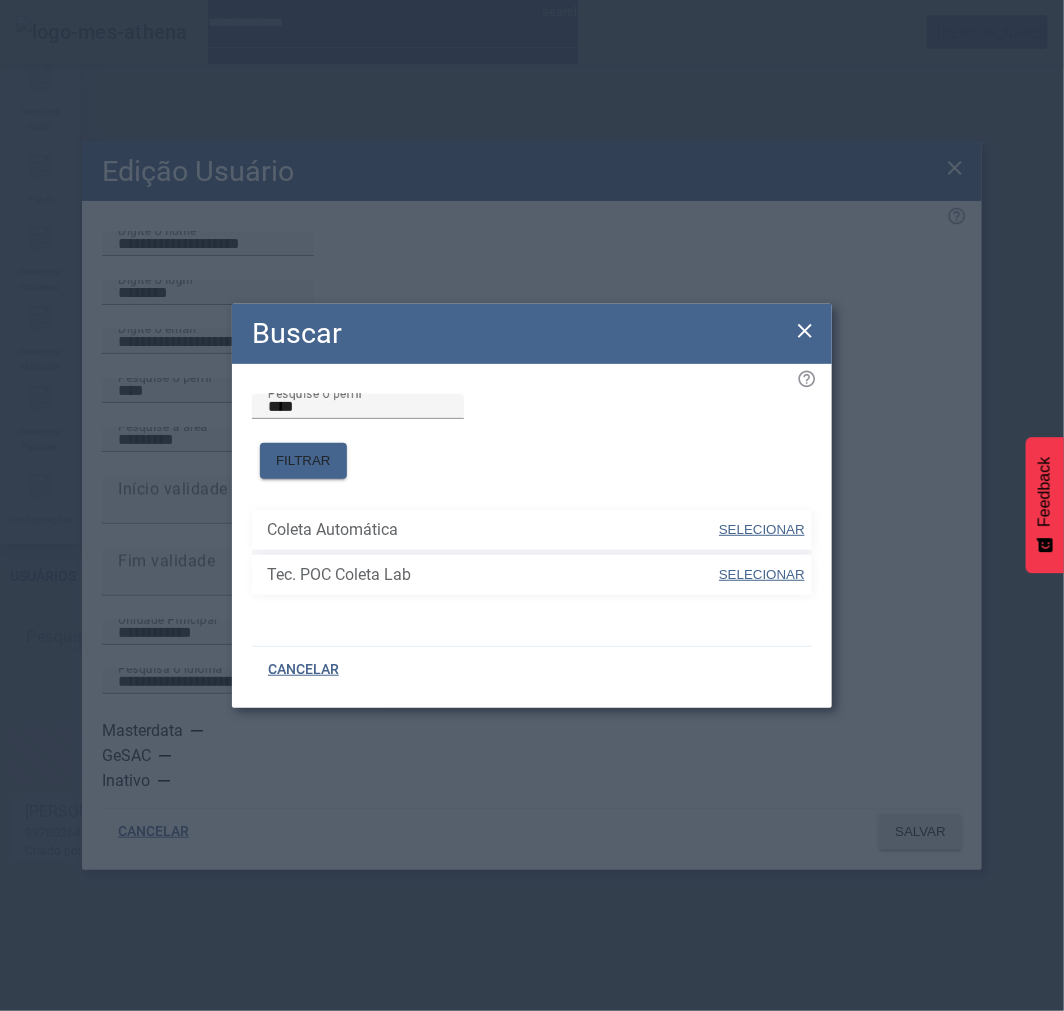 click on "SELECIONAR" at bounding box center (762, 529) 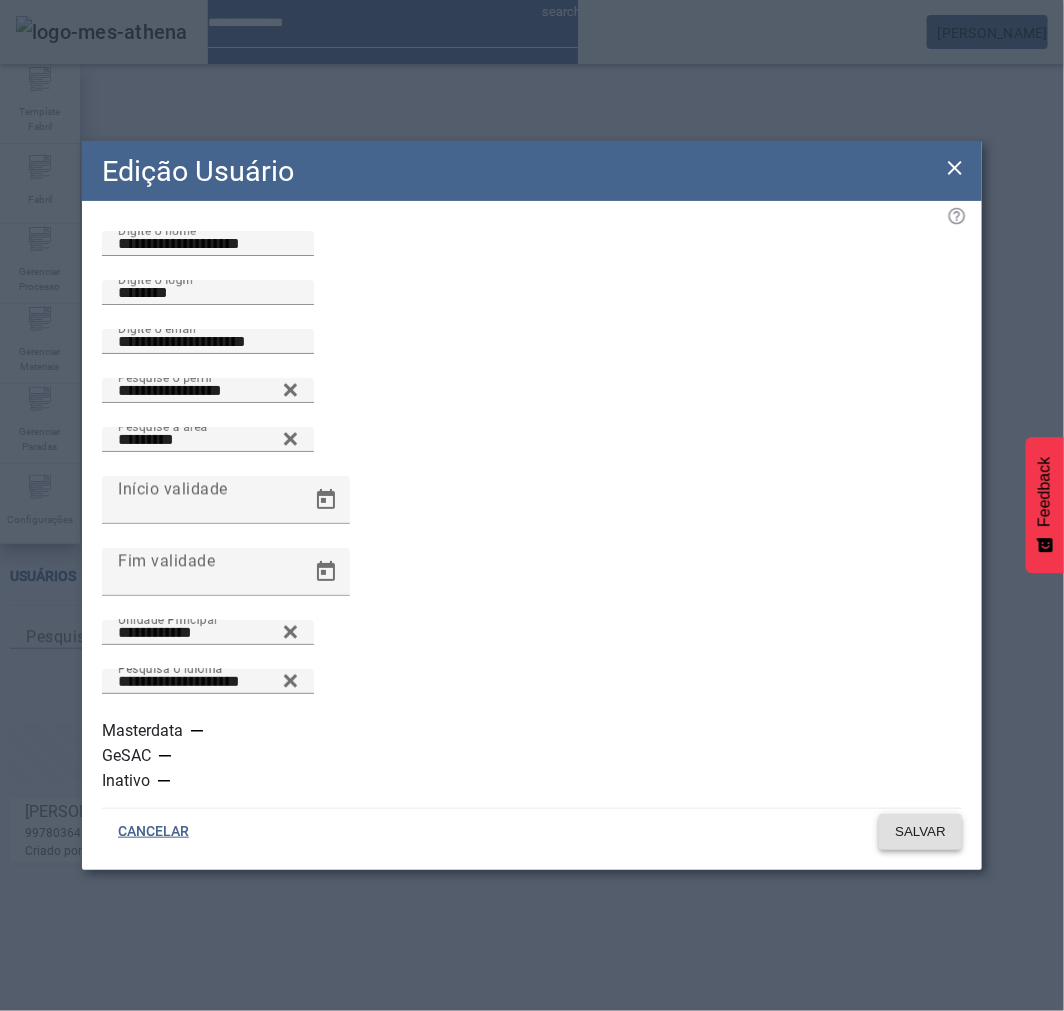 click on "SALVAR" 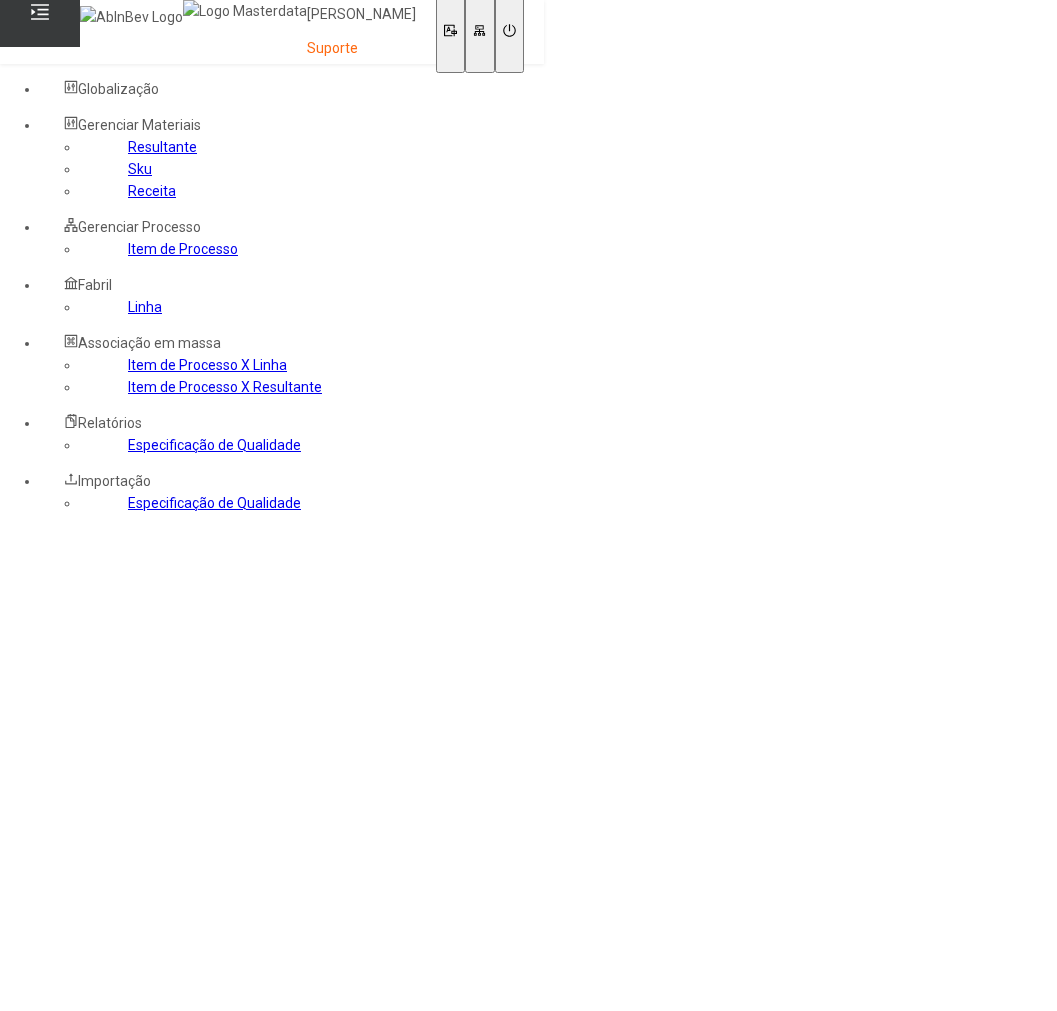 scroll, scrollTop: 0, scrollLeft: 0, axis: both 